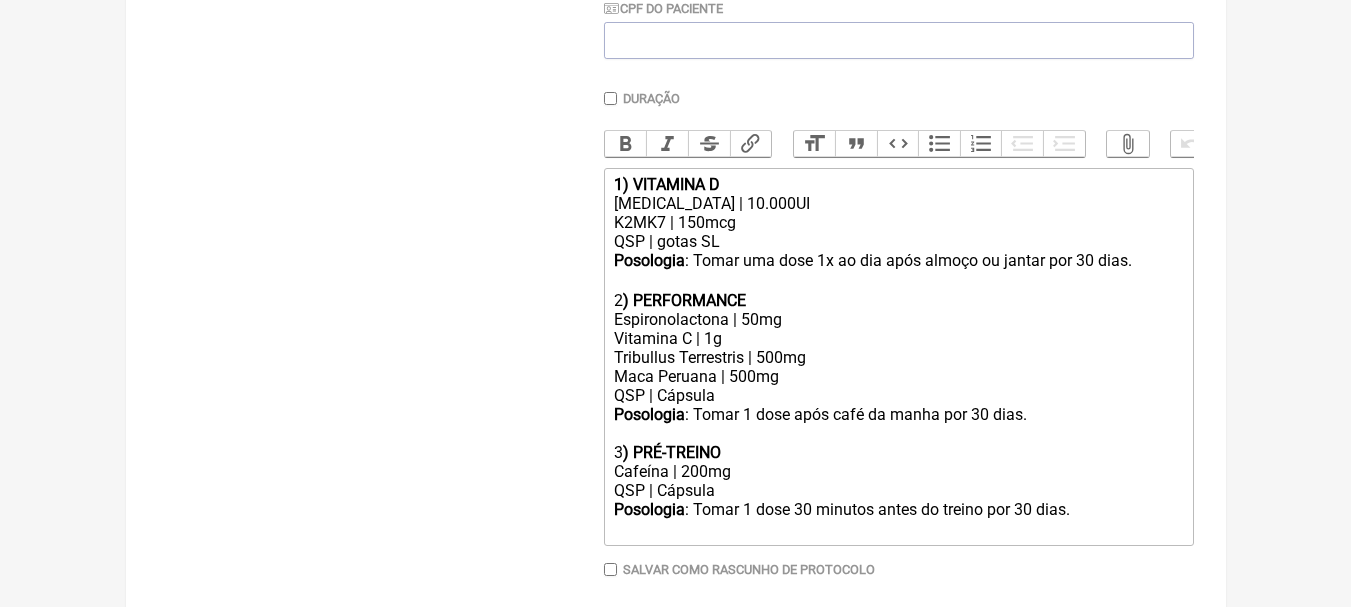 scroll, scrollTop: 594, scrollLeft: 0, axis: vertical 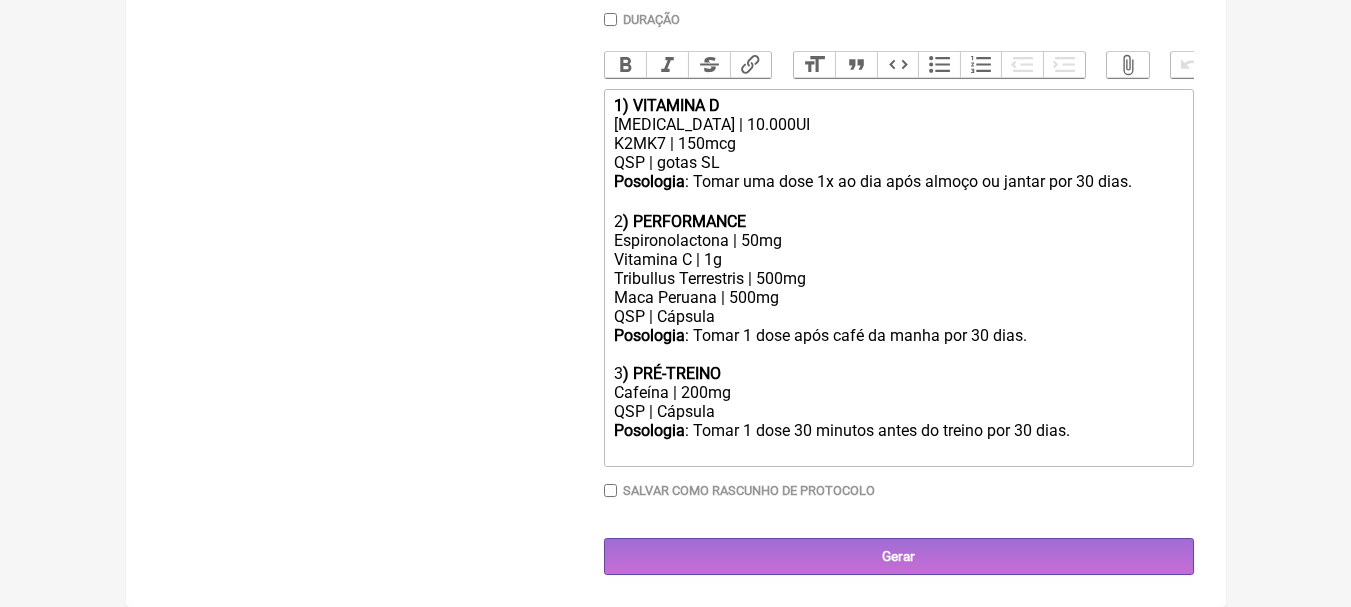 click on "Cafeína | 200mg QSP | Cápsula" 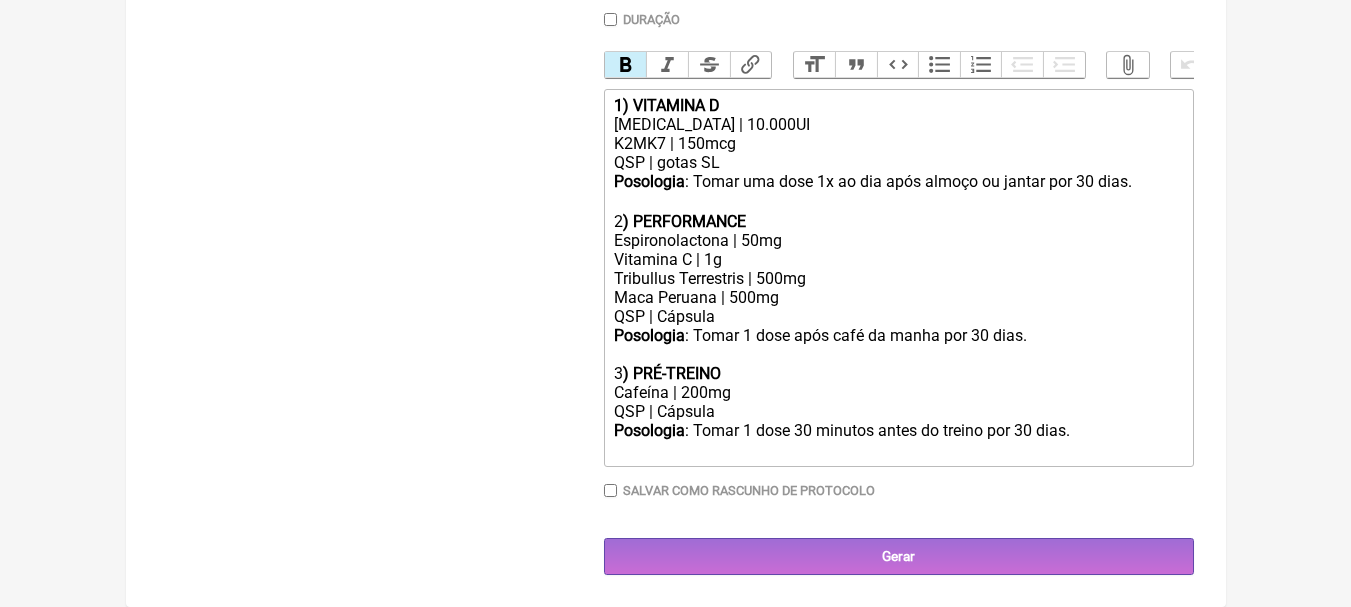 click on "Espironolactona | 50mg Vitamina C | 1g  Tribullus Terrestris | 500mg Maca Peruana | 500mg" 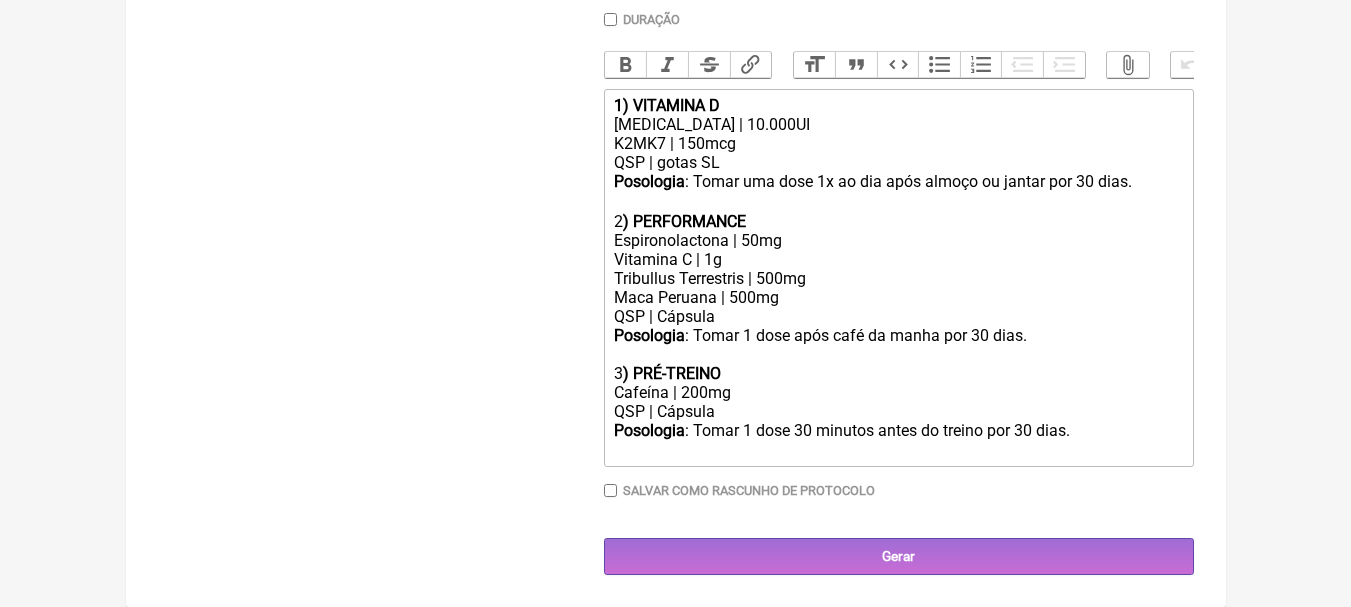 click on "Espironolactona | 50mg Vitamina C | 1g  Tribullus Terrestris | 500mg Maca Peruana | 500mg" 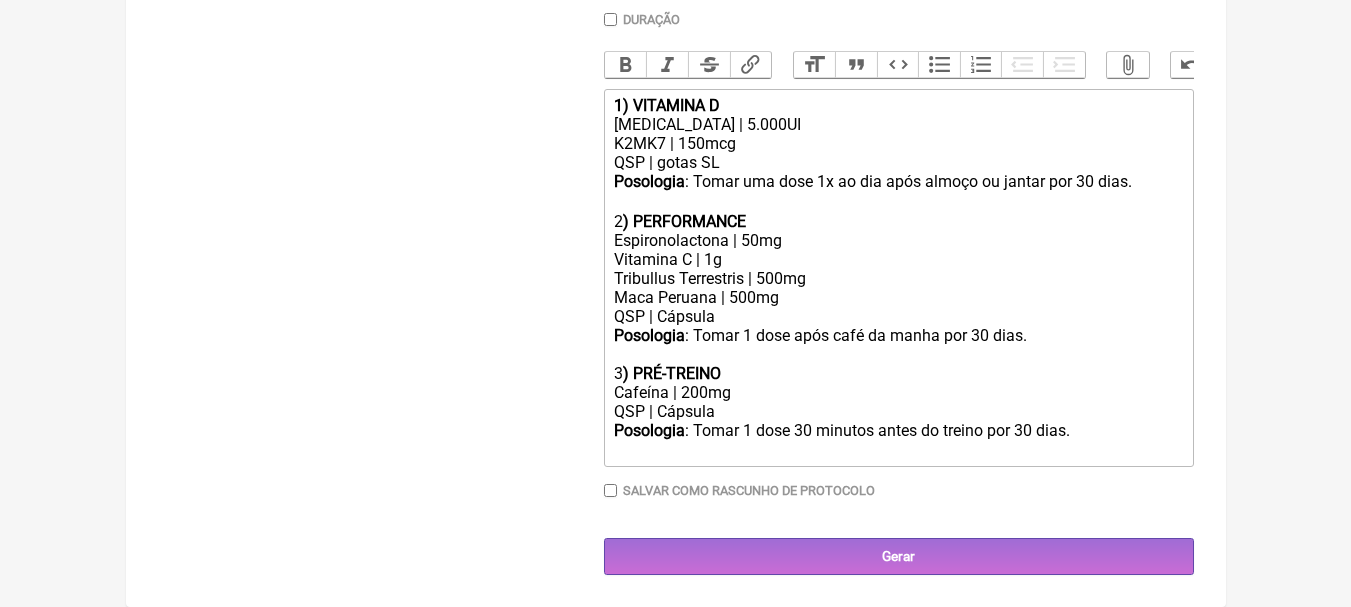 click on "K2MK7 | 150mcg" 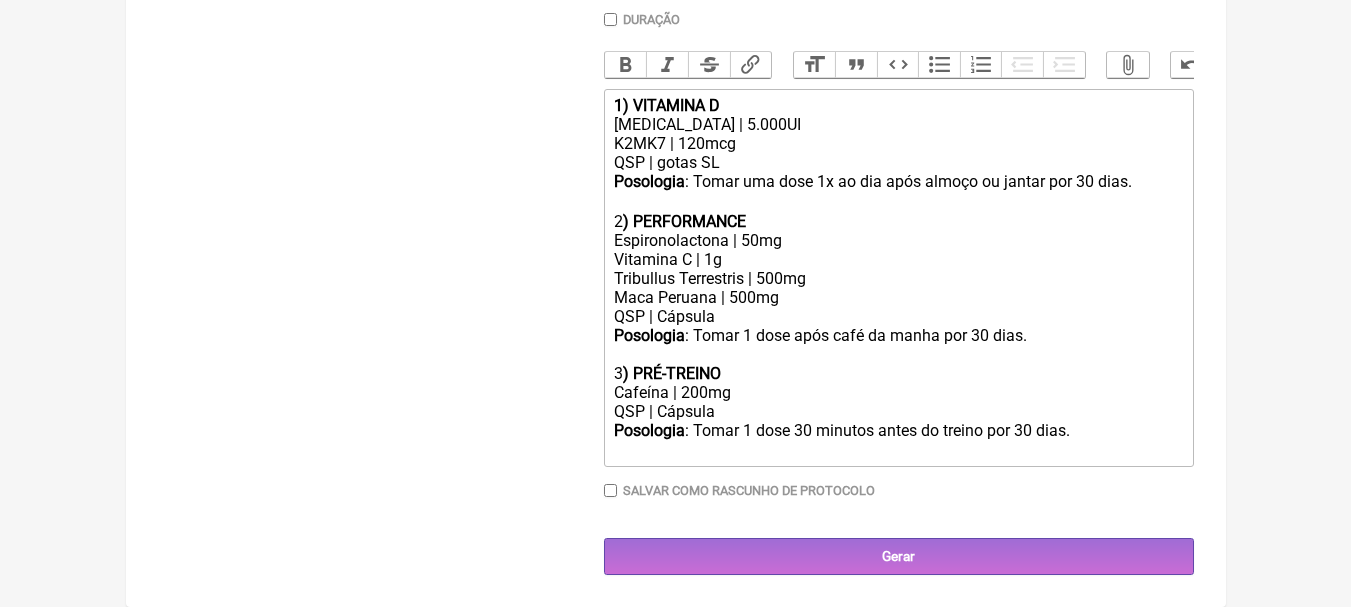 click on "Espironolactona | 50mg Vitamina C | 1g  Tribullus Terrestris | 500mg Maca Peruana | 500mg" 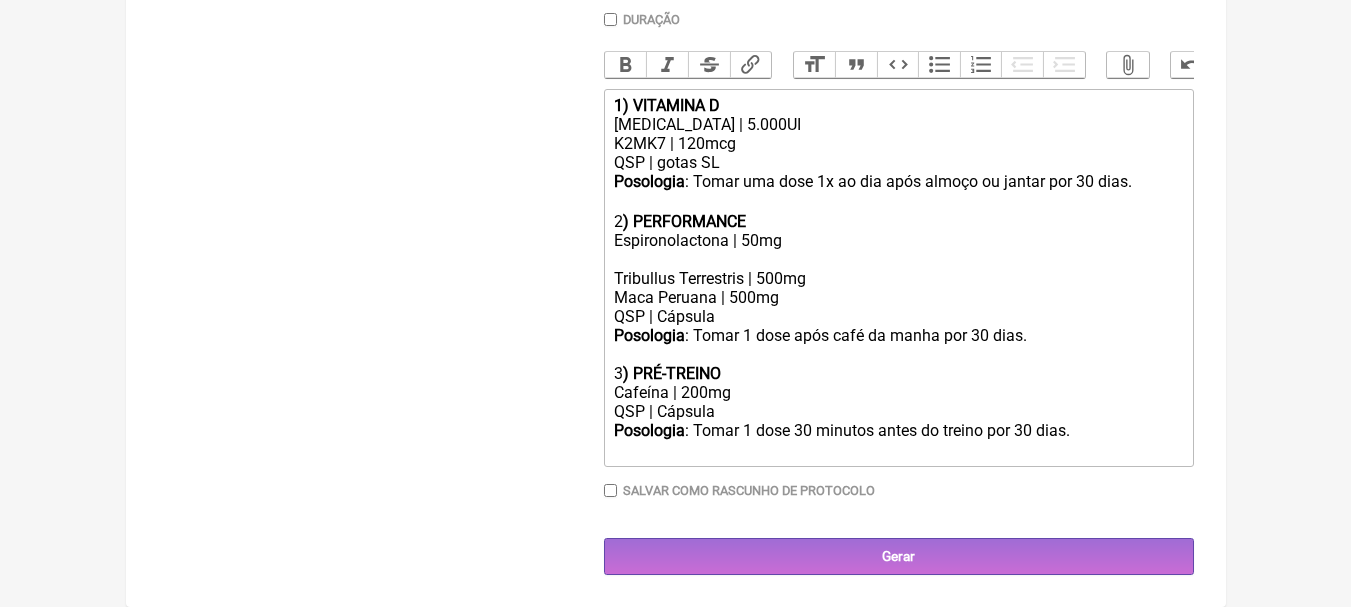 type on "<div><strong>1) VITAMINA D</strong></div><div>Colecalciferol | 5.000UI</div><div>K2MK7 | 120mcg</div><div>QSP | gotas SL</div><div><strong>Posologia</strong>: Tomar uma dose 1x ao dia após almoço ou jantar por 30 dias. ㅤ<br><br></div><div>2<strong>) PERFORMANCE</strong></div><div>Espironolactona | 50mg<br>Tribullus Terrestris | 500mg<br>Maca Peruana | 500mg</div><div>QSP | Cápsula</div><div><strong>Posologia</strong>: Tomar 1 dose após café da manha por 30 dias.<br><br></div><div>3<strong>) PRÉ-TREINO</strong></div><div>Cafeína | 200mg<br>QSP | Cápsula</div><div><strong>Posologia</strong>: Tomar 1 dose 30 minutos antes do treino por 30 dias.</div><div><br></div>" 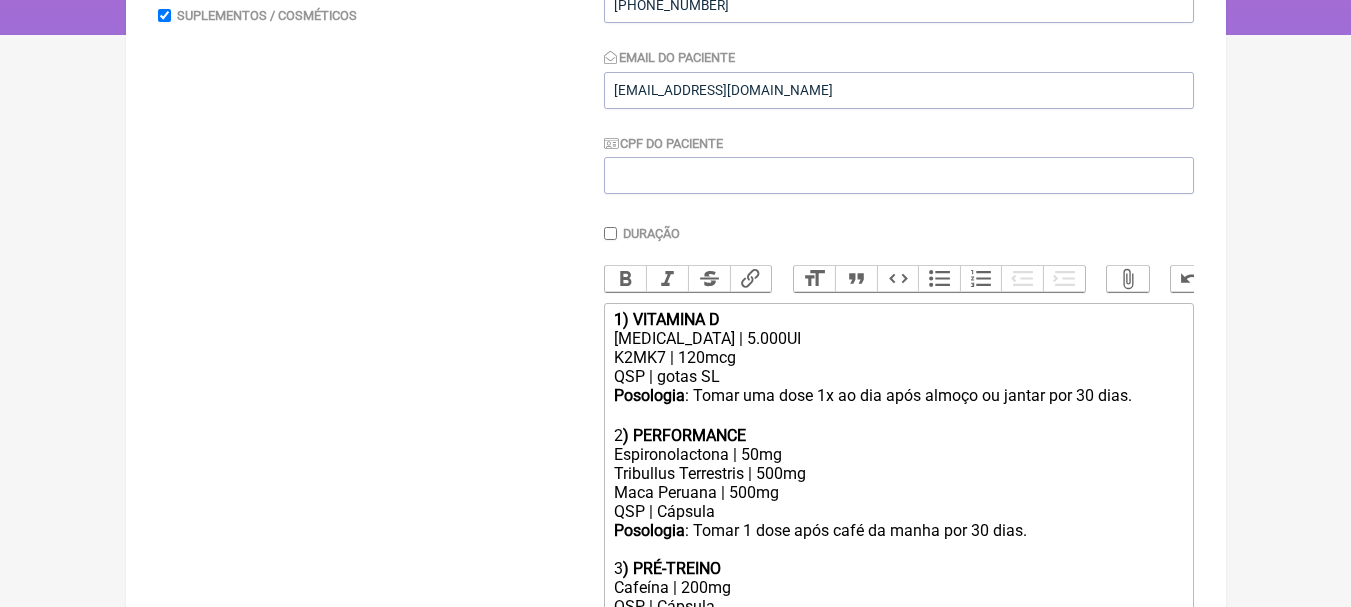 scroll, scrollTop: 75, scrollLeft: 0, axis: vertical 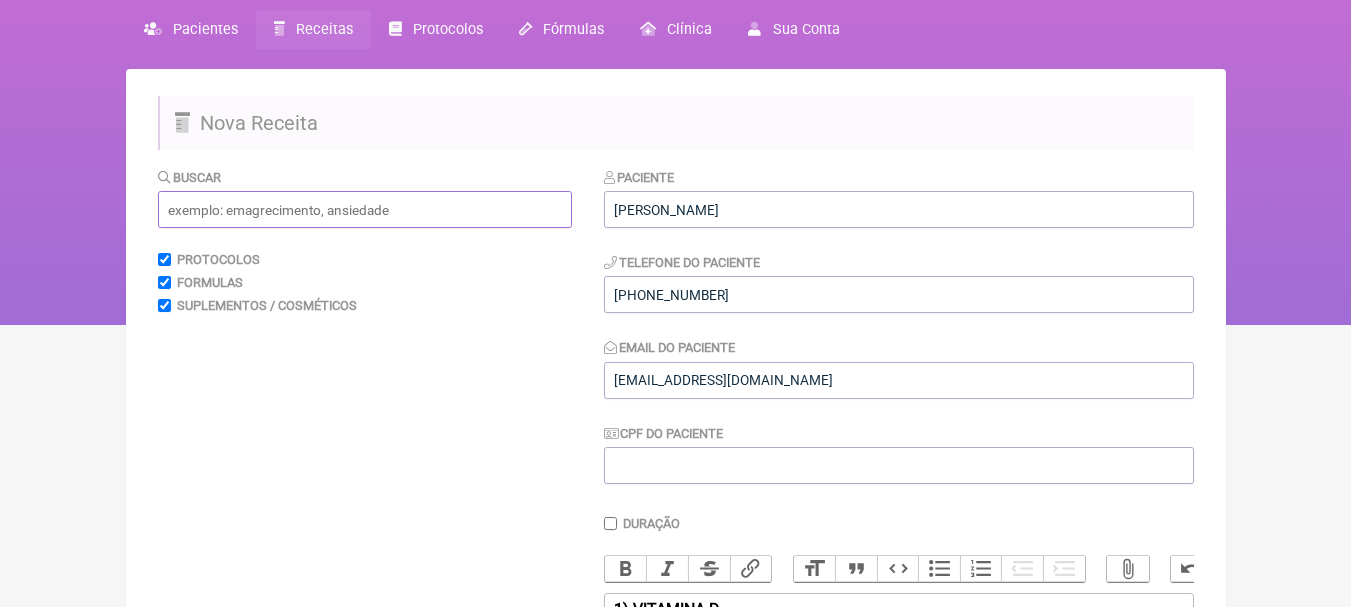 click at bounding box center (365, 209) 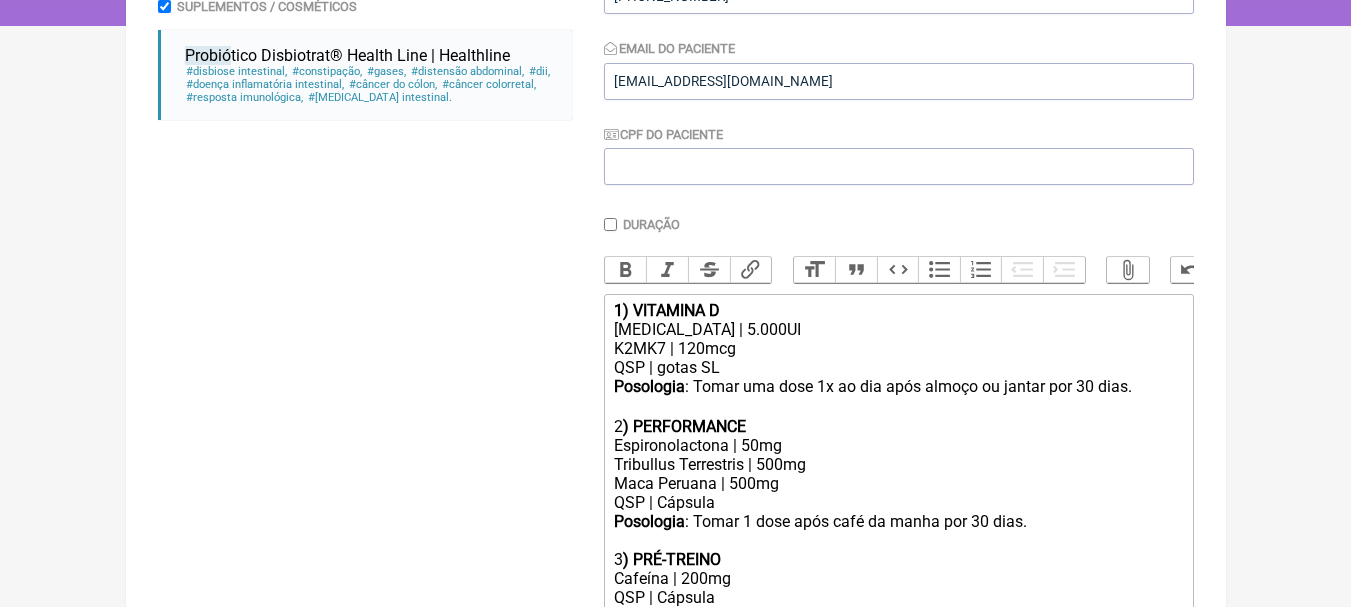 scroll, scrollTop: 375, scrollLeft: 0, axis: vertical 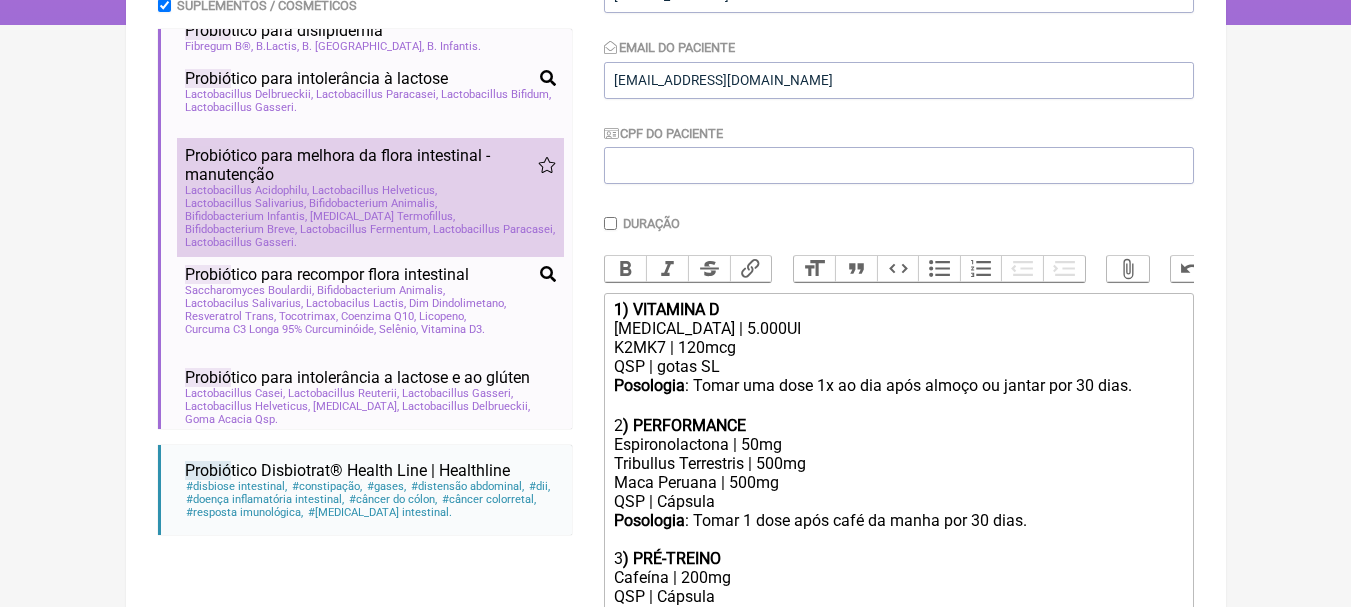 type on "probió" 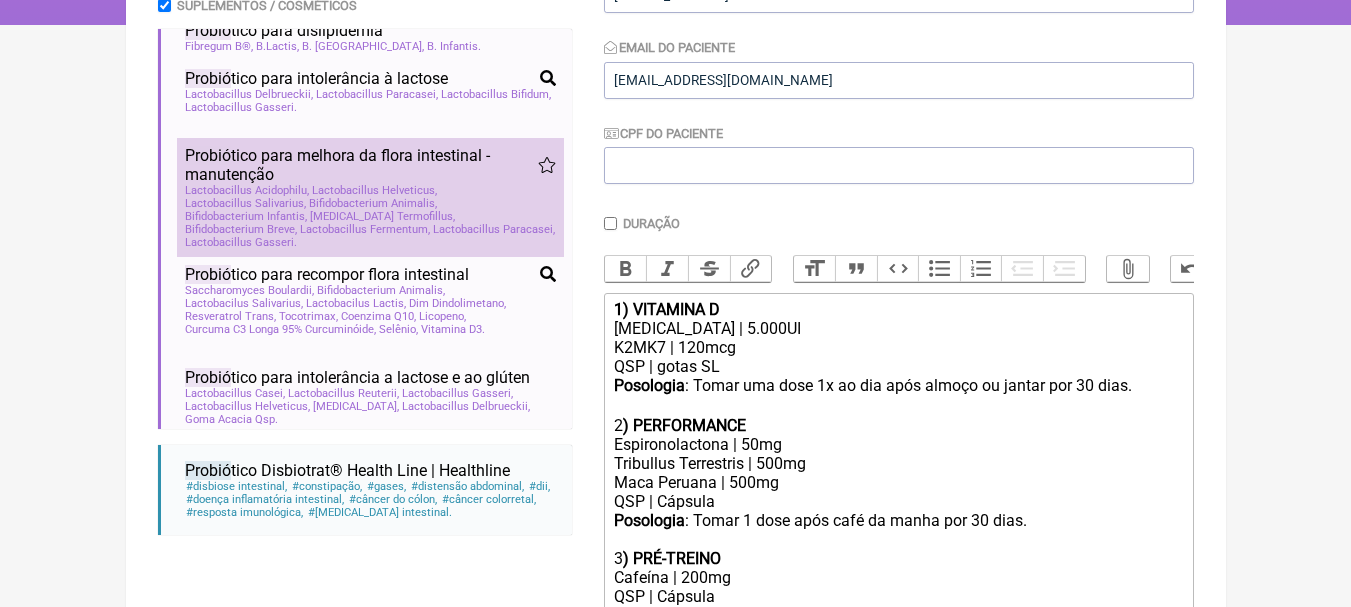 click on "Probió tico para melhora da flora intestinal - manutenção" at bounding box center (361, 165) 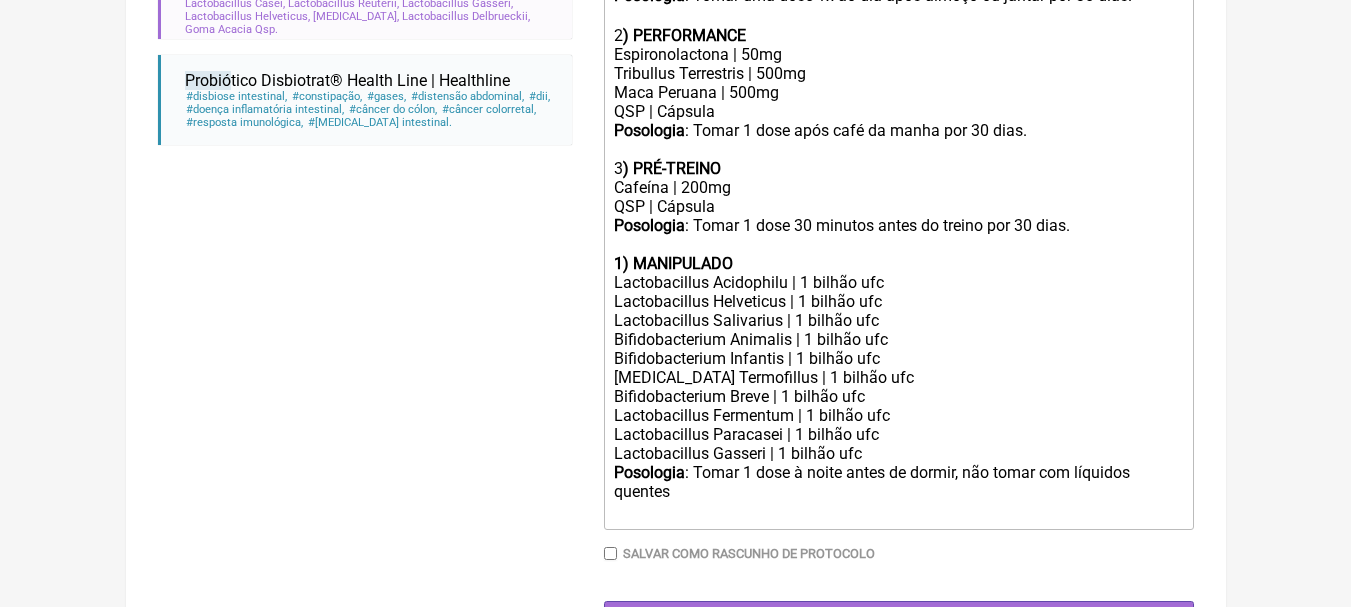 scroll, scrollTop: 775, scrollLeft: 0, axis: vertical 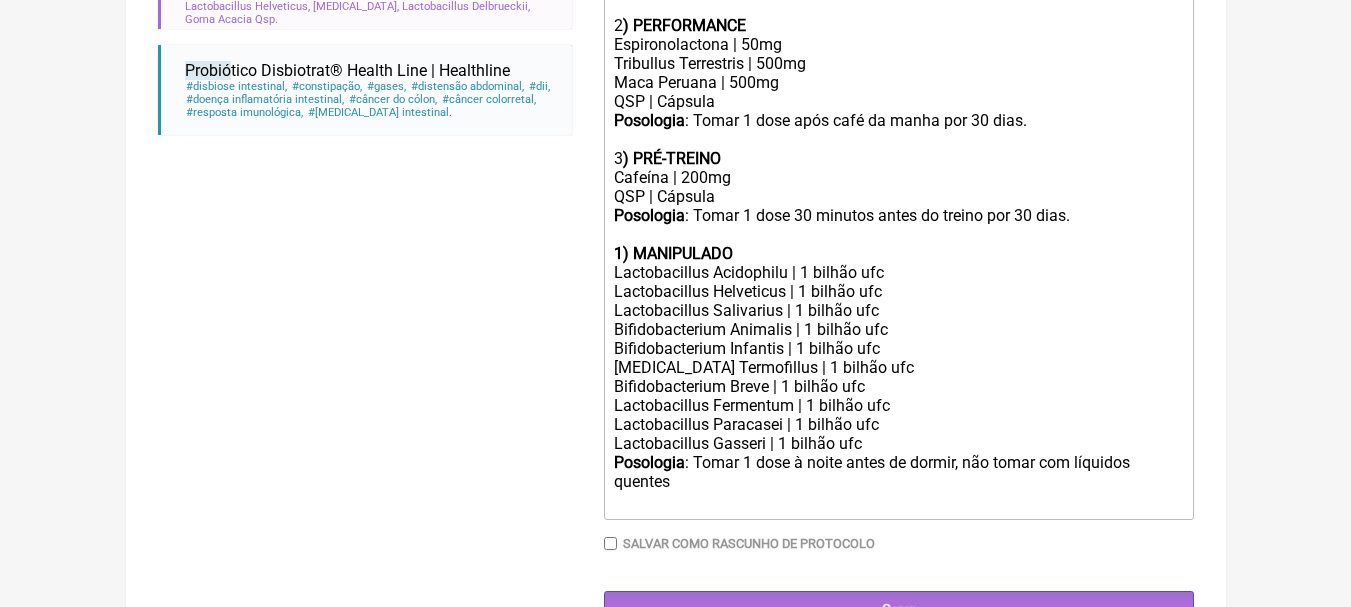 click on "1) MANIPULADO" 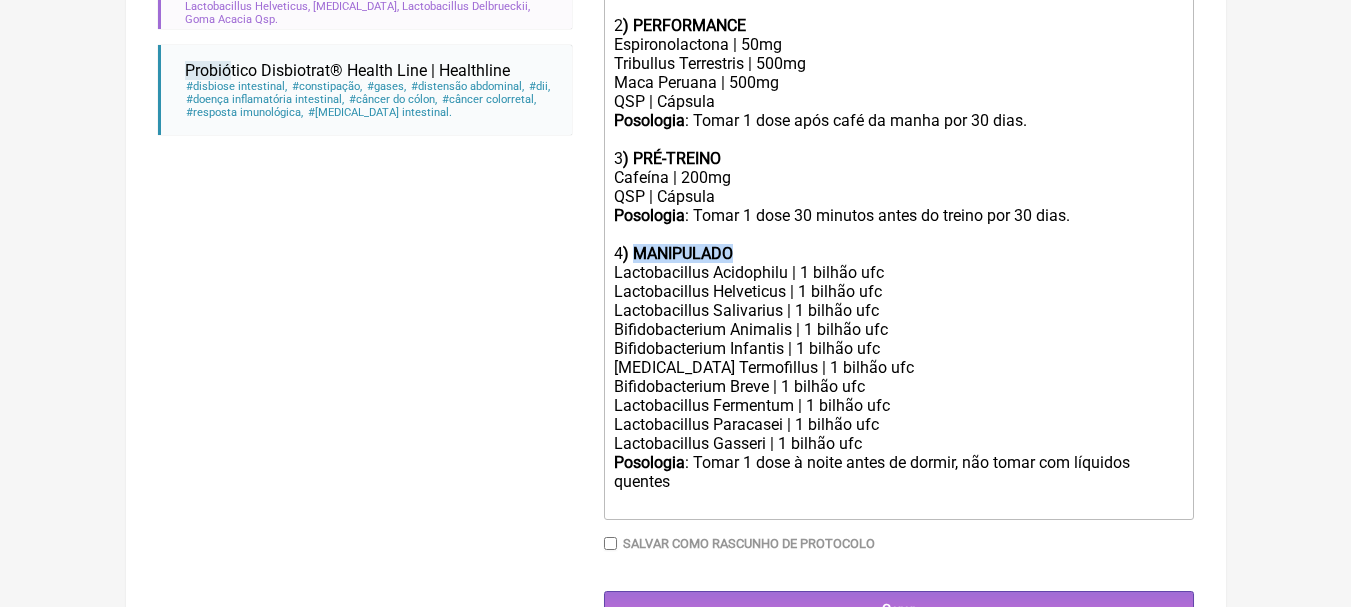 drag, startPoint x: 748, startPoint y: 265, endPoint x: 637, endPoint y: 261, distance: 111.07205 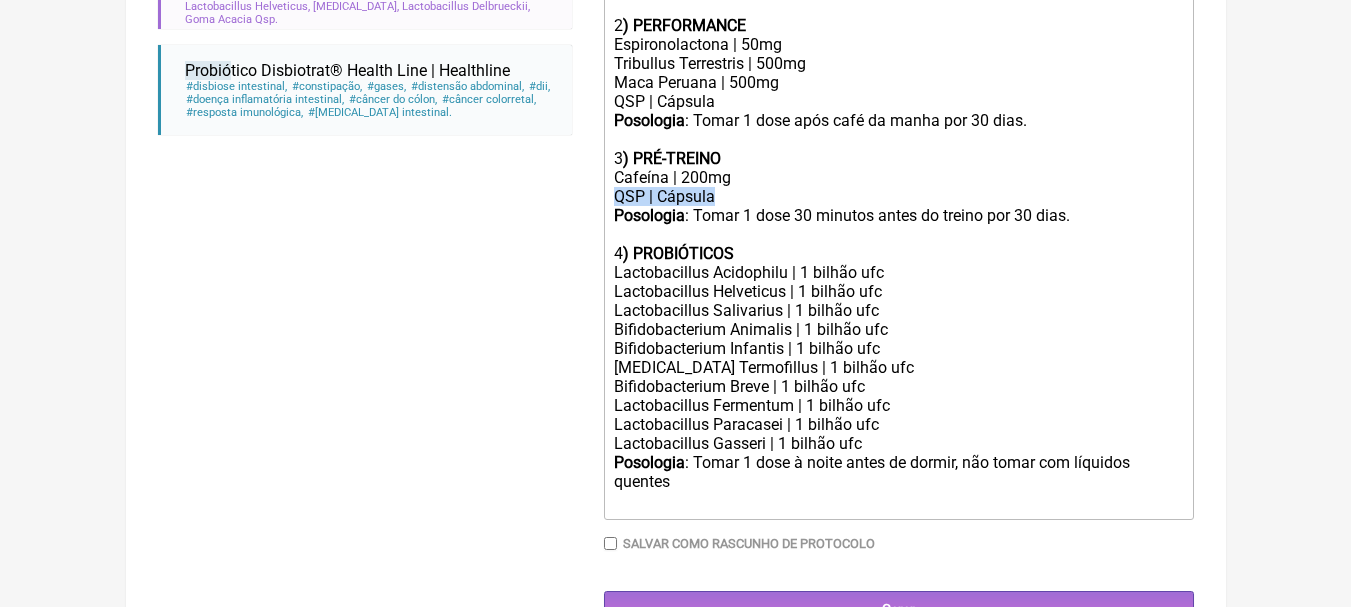 drag, startPoint x: 732, startPoint y: 210, endPoint x: 557, endPoint y: 208, distance: 175.01143 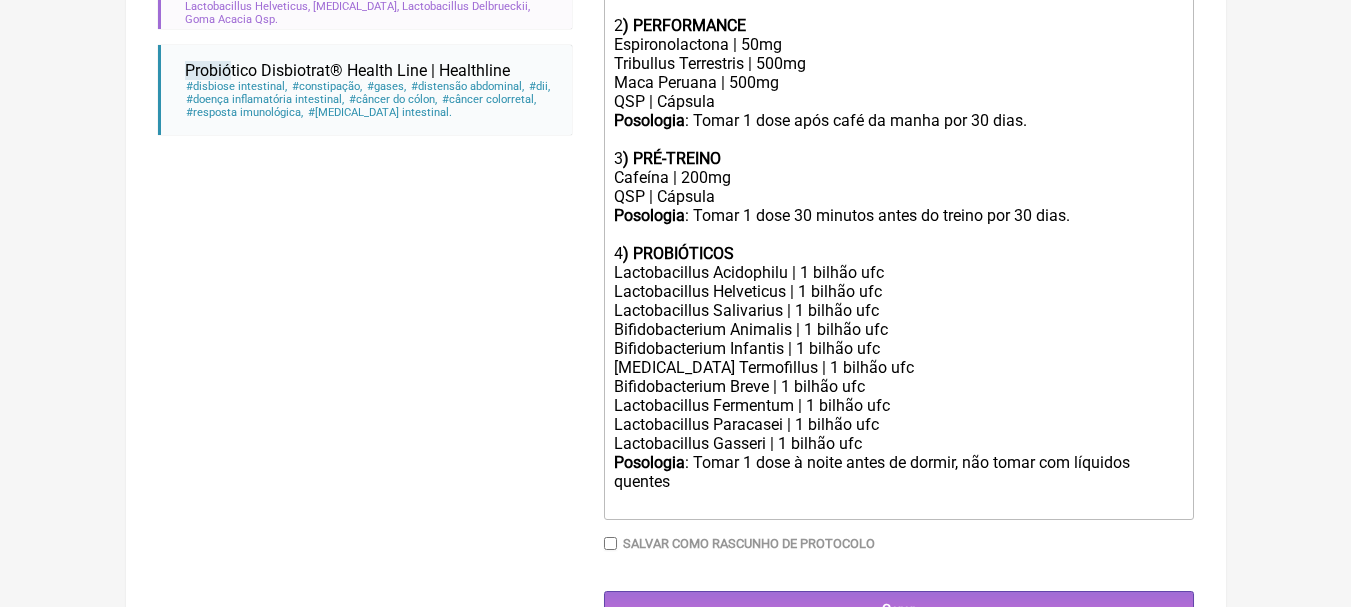 click on "Lactobacillus Gasseri | 1 bilhão ufc" 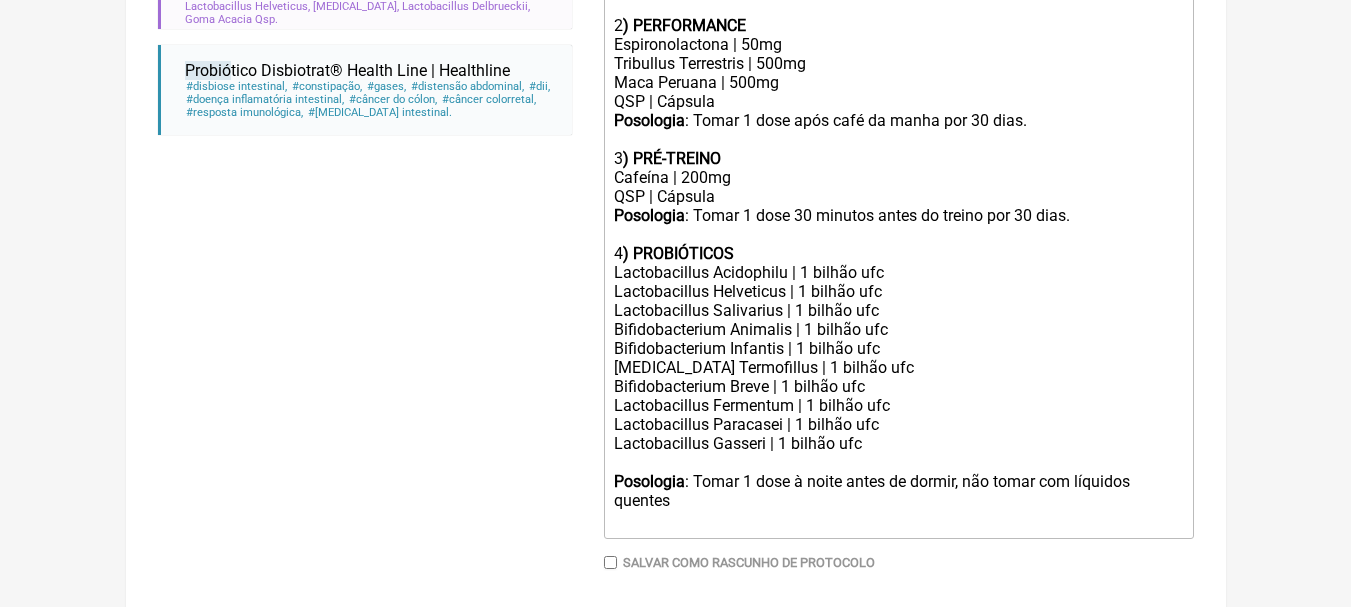 paste on "QSP | Cápsula" 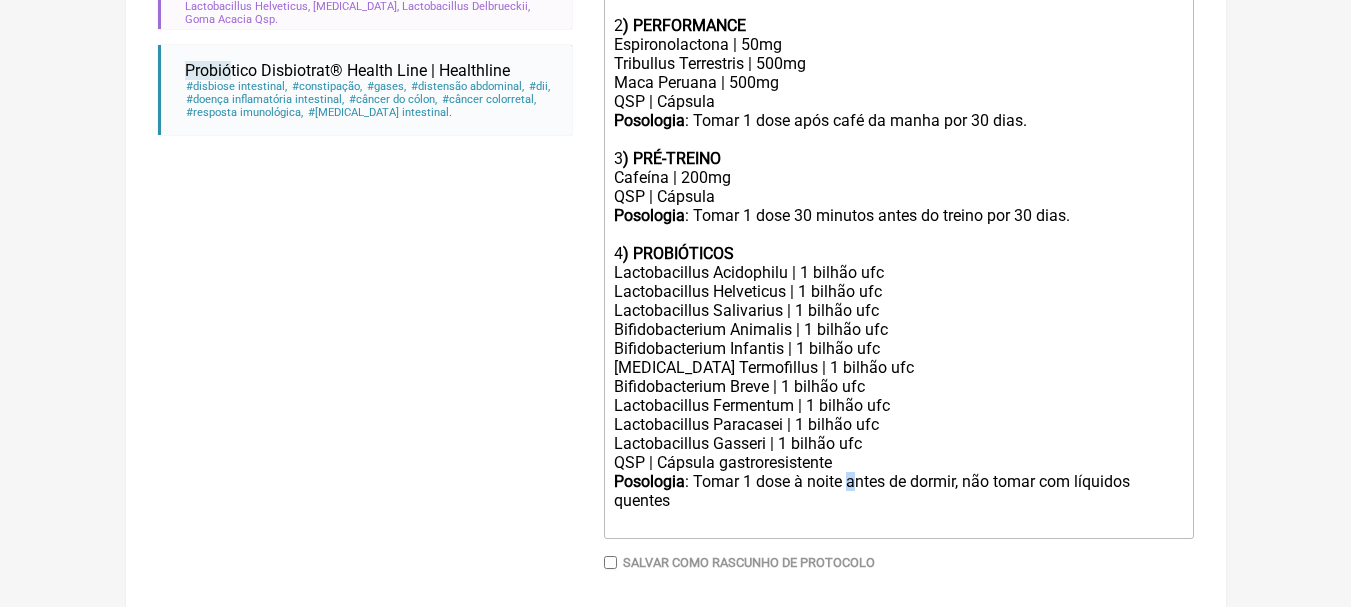 drag, startPoint x: 846, startPoint y: 496, endPoint x: 854, endPoint y: 504, distance: 11.313708 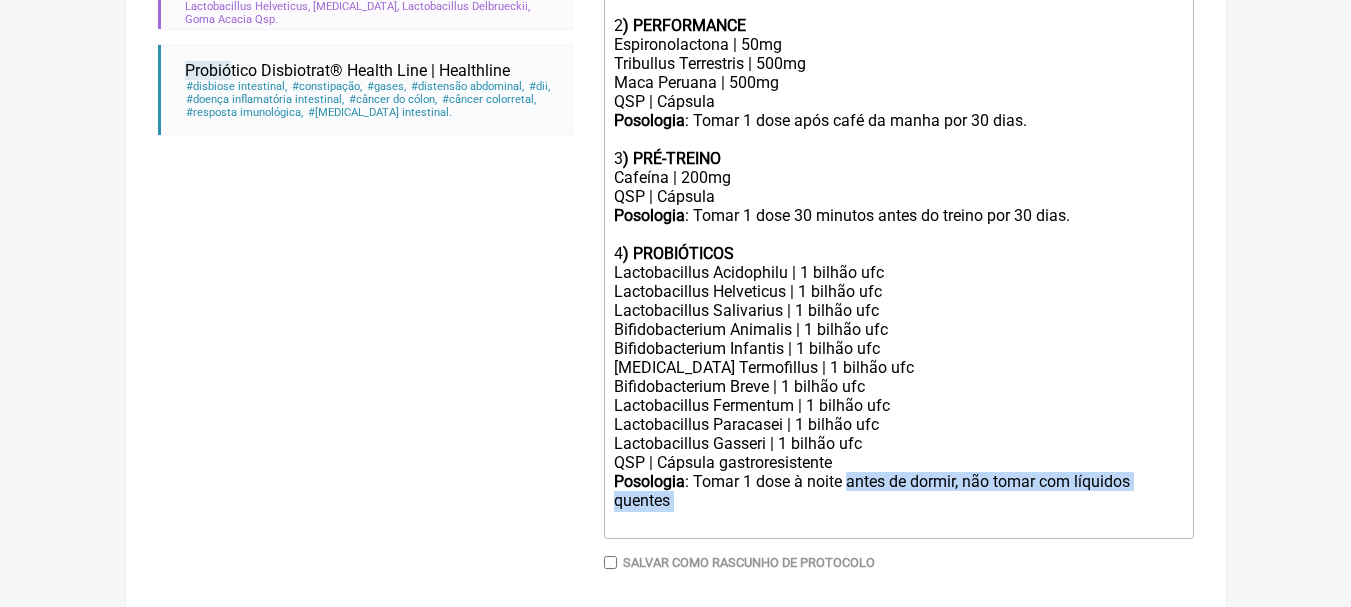 drag, startPoint x: 849, startPoint y: 493, endPoint x: 851, endPoint y: 514, distance: 21.095022 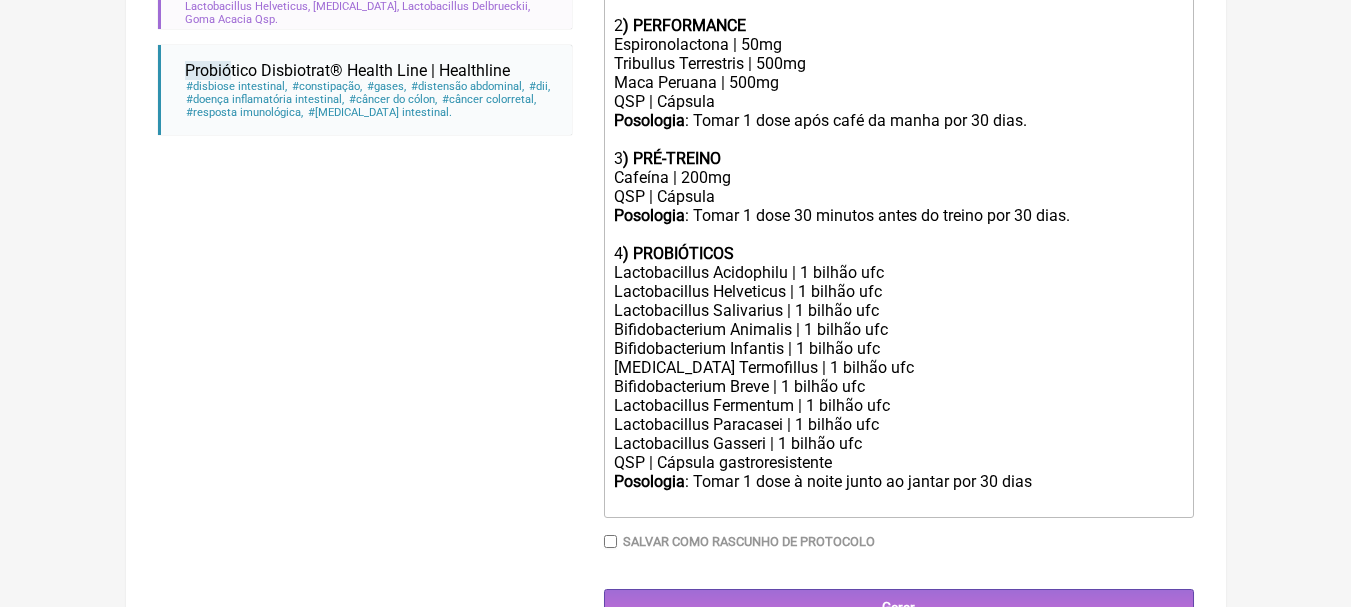 type on "<div><strong>1) VITAMINA D</strong></div><div>Colecalciferol | 5.000UI</div><div>K2MK7 | 120mcg</div><div>QSP | gotas SL</div><div><strong>Posologia</strong>: Tomar uma dose 1x ao dia após almoço ou jantar por 30 dias. ㅤ<br><br></div><div>2<strong>) PERFORMANCE</strong></div><div>Espironolactona | 50mg<br>Tribullus Terrestris | 500mg<br>Maca Peruana | 500mg</div><div>QSP | Cápsula</div><div><strong>Posologia</strong>: Tomar 1 dose após café da manha por 30 dias.<br><br></div><div>3<strong>) PRÉ-TREINO</strong></div><div>Cafeína | 200mg<br>QSP | Cápsula</div><div><strong>Posologia</strong>: Tomar 1 dose 30 minutos antes do treino por 30 dias.</div><div><br></div><div>4<strong>) PROBIÓTICOS</strong></div><div>Lactobacillus Acidophilu | 1 bilhão ufc</div><div>Lactobacillus Helveticus | 1 bilhão ufc</div><div>Lactobacillus Salivarius | 1 bilhão ufc</div><div>Bifidobacterium Animalis | 1 bilhão ufc</div><div>Bifidobacterium Infantis | 1 bilhão ufc</div><div>Streptococcus Termofillus | 1 bilhão ufc</div><div>Bif..." 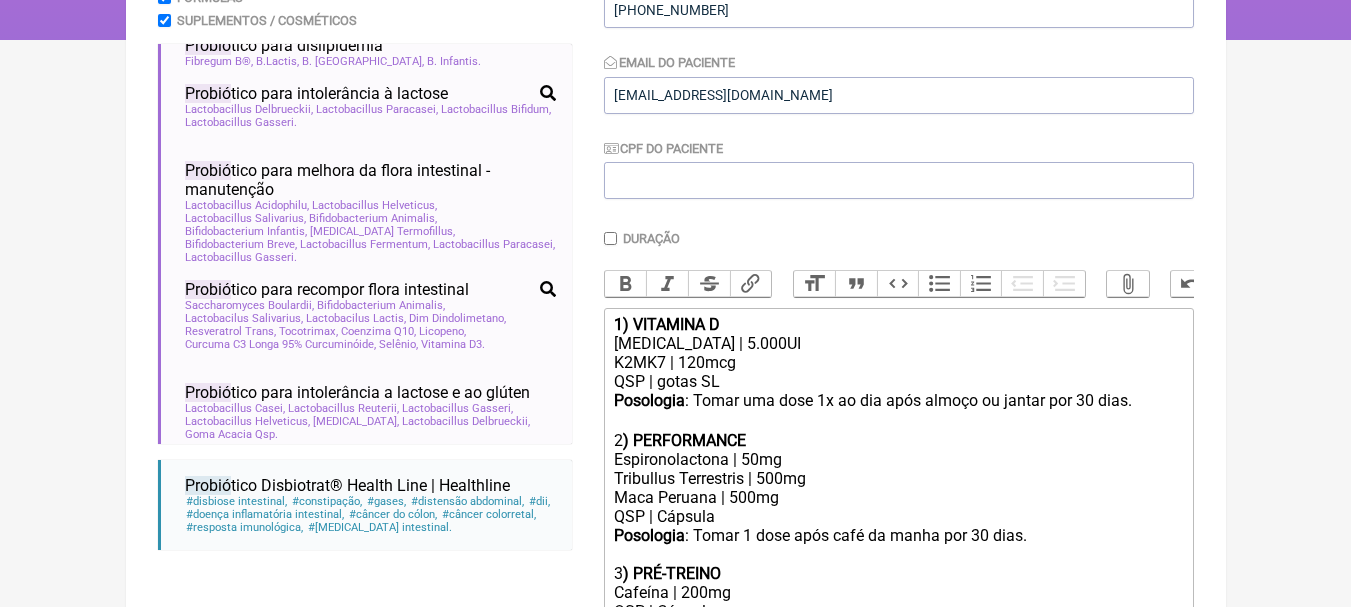 scroll, scrollTop: 0, scrollLeft: 0, axis: both 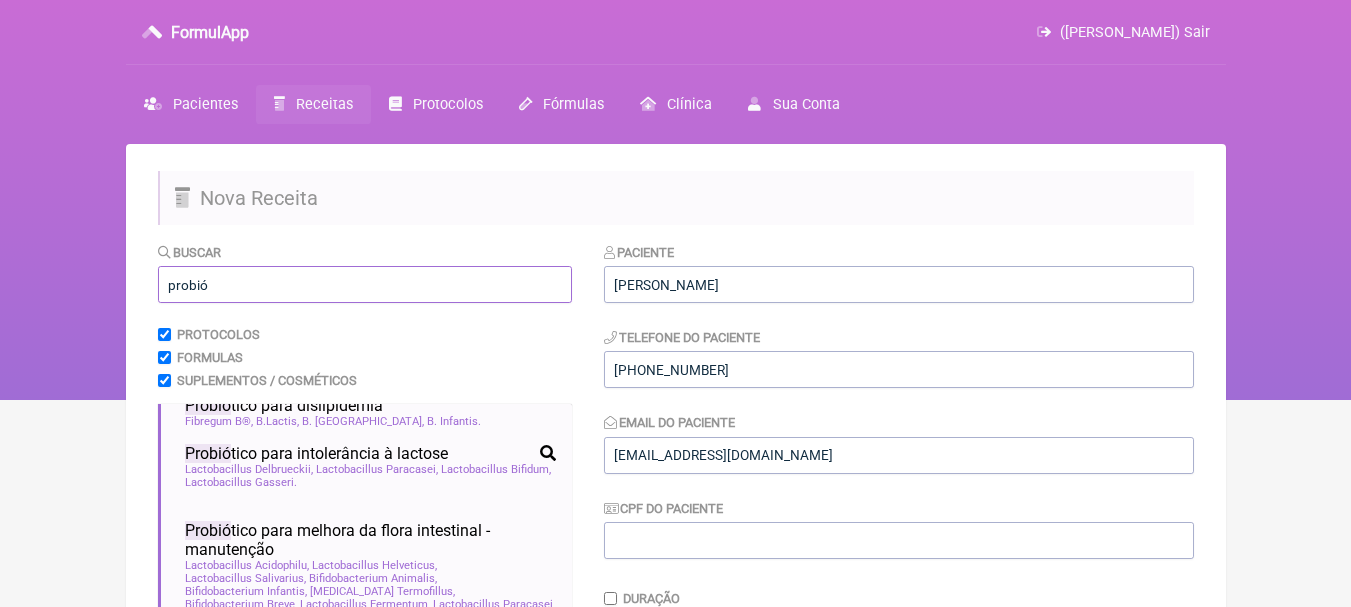 drag, startPoint x: 253, startPoint y: 280, endPoint x: 87, endPoint y: 280, distance: 166 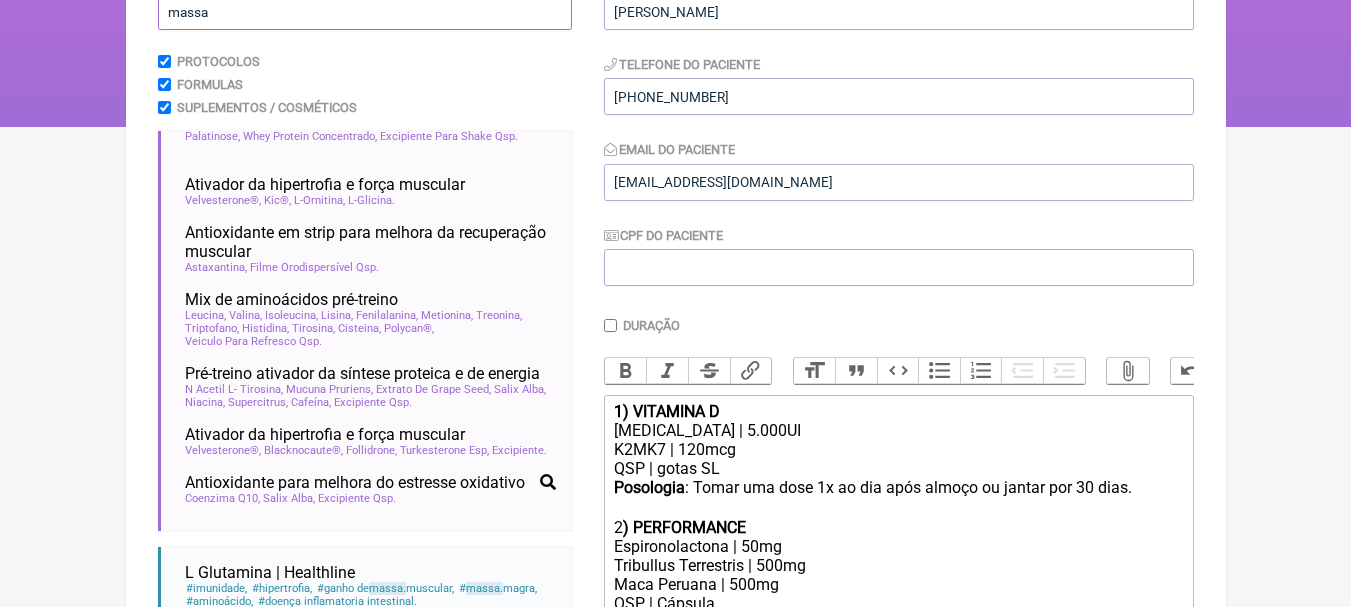 scroll, scrollTop: 300, scrollLeft: 0, axis: vertical 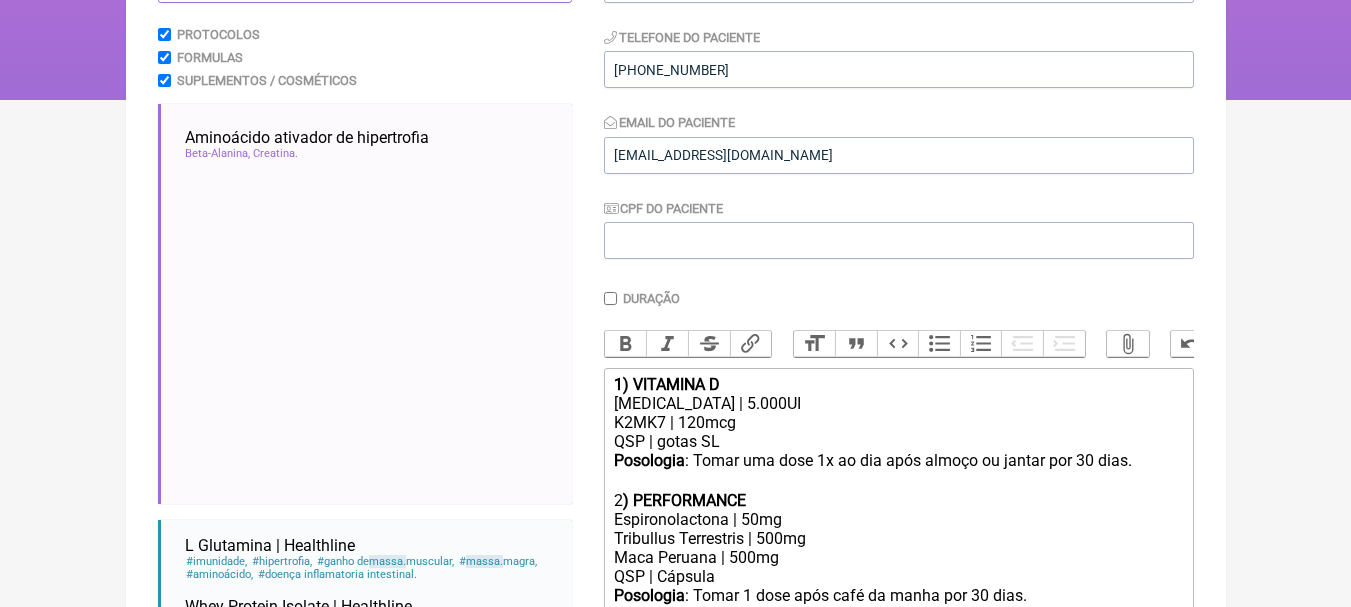 type on "massa" 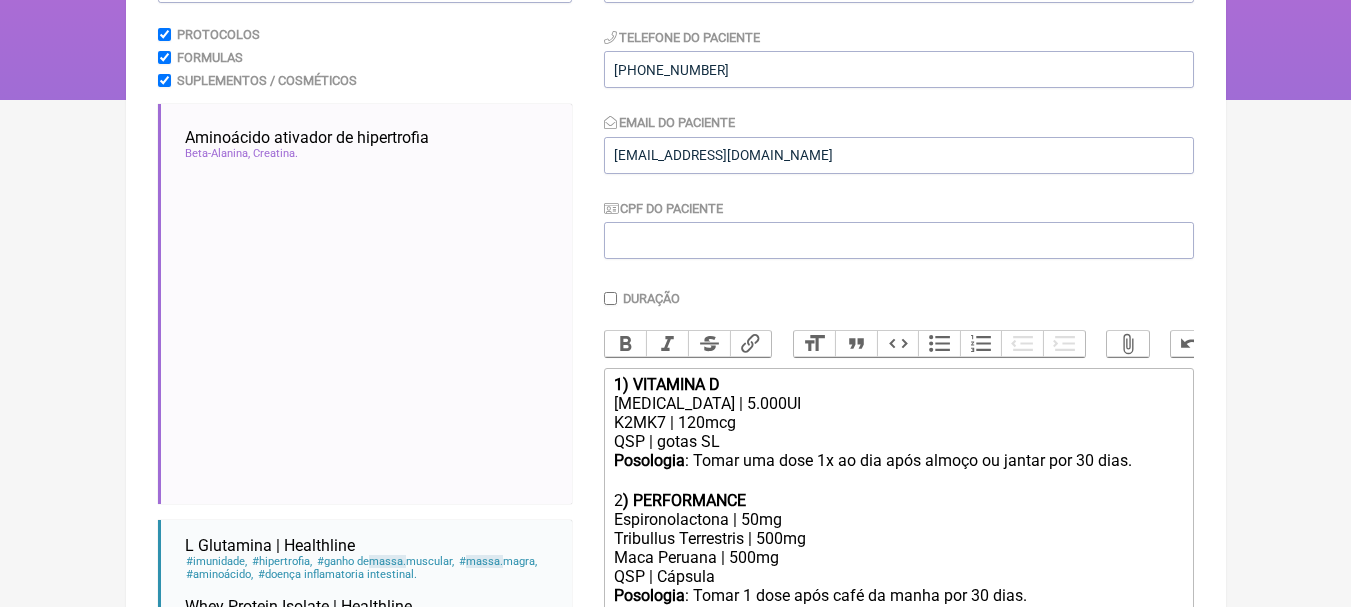 click on "FormulApp
(Leonam Leal) Sair
Pacientes
Receitas
Protocolos
Fórmulas
Clínica
Sua Conta
Nova Receita
Buscar
massa
Protocolos
Formulas
Suplementos / Cosméticos
Fitoanabolizante para ganho de  massa  muscular com turkesterona
hipertrofia   ganho de  massa  muscular   sarcopenia   longevidade   massa  magra" at bounding box center [675, -100] 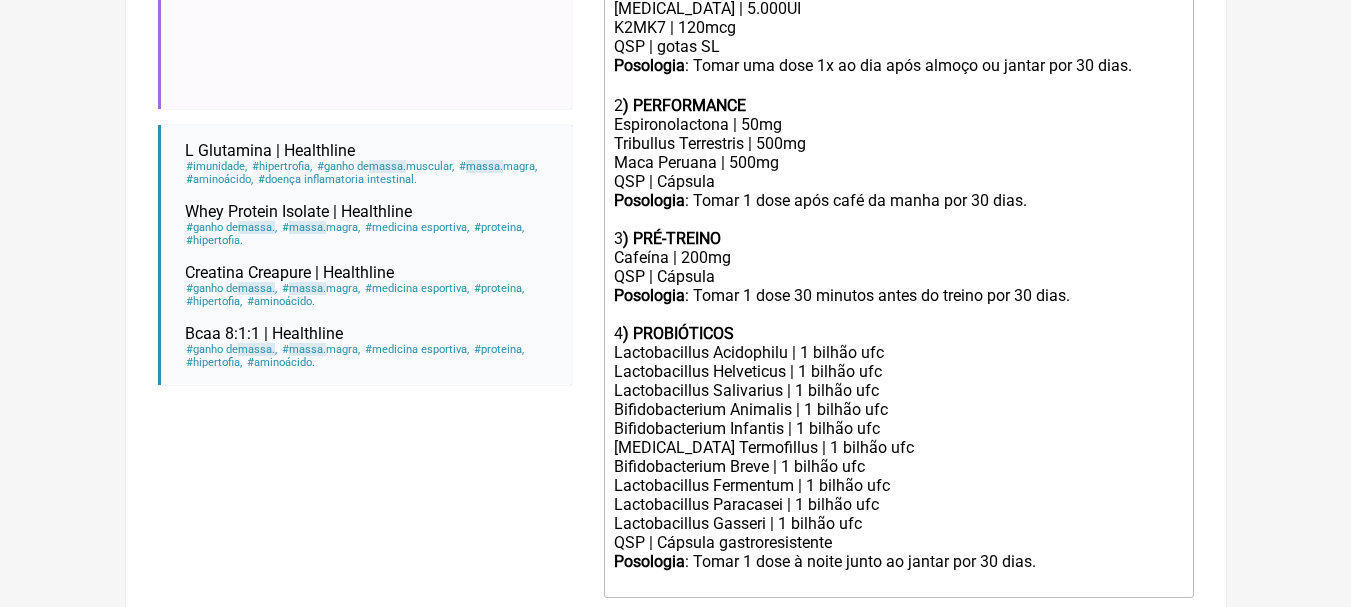 scroll, scrollTop: 700, scrollLeft: 0, axis: vertical 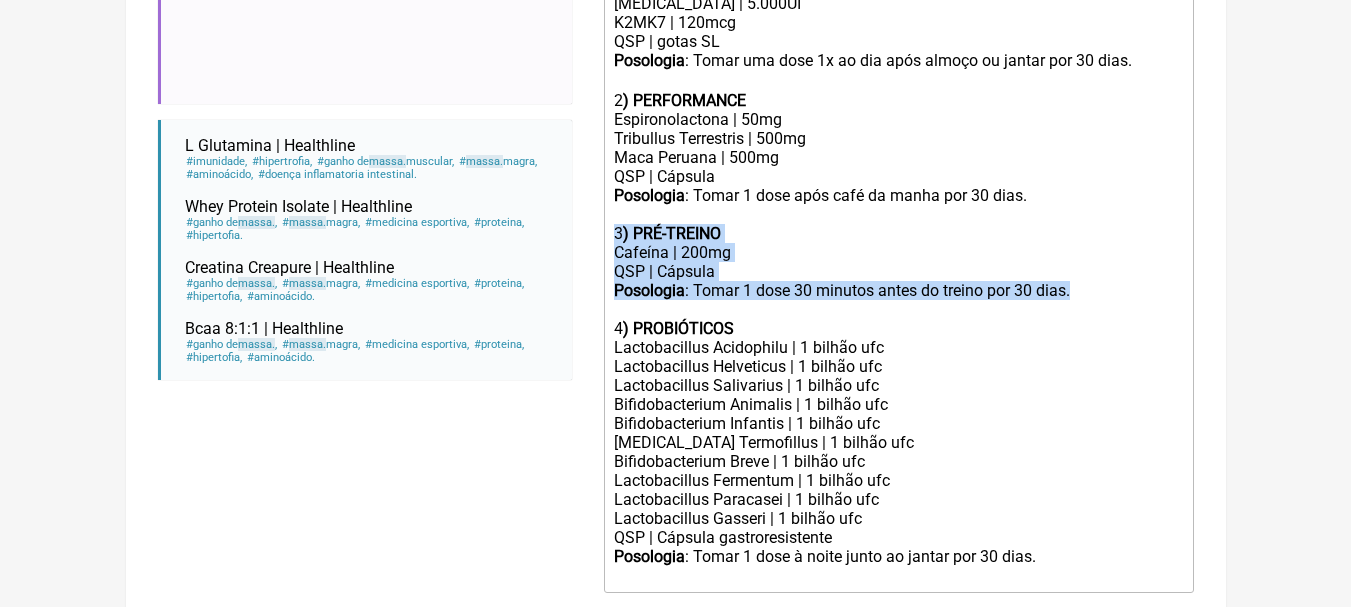 drag, startPoint x: 1085, startPoint y: 305, endPoint x: 598, endPoint y: 258, distance: 489.26273 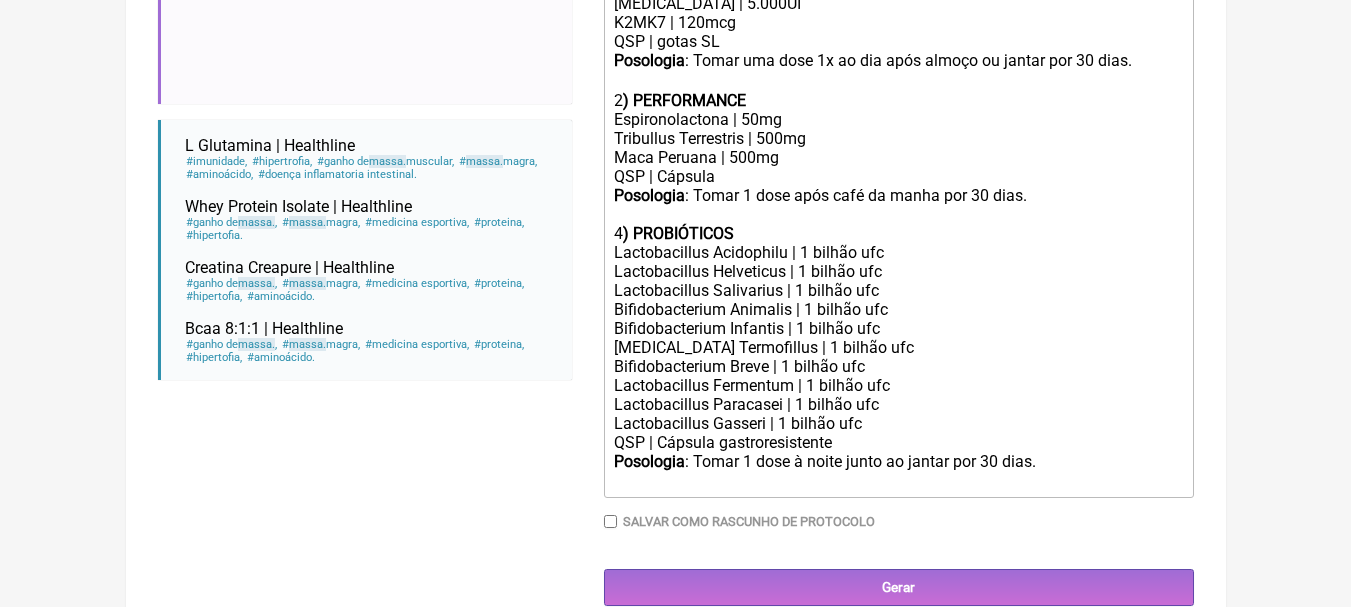click on "4 ) PROBIÓTICOS" 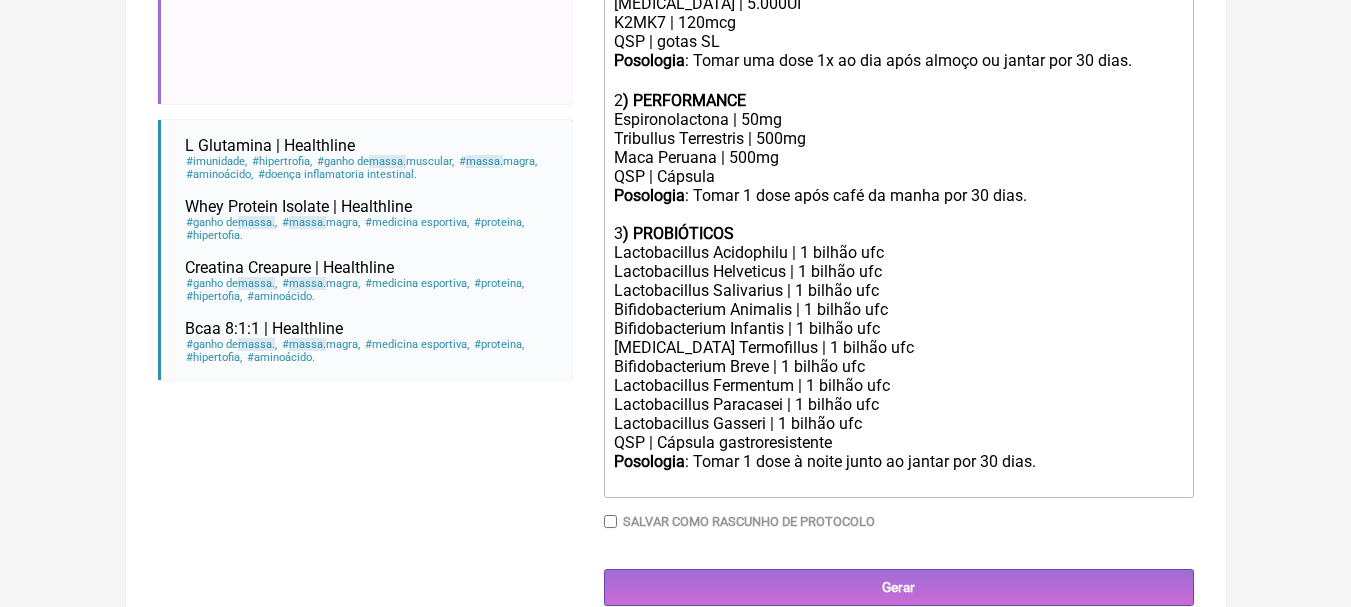 type on "<div><strong>1) VITAMINA D</strong></div><div>Colecalciferol | 5.000UI</div><div>K2MK7 | 120mcg</div><div>QSP | gotas SL</div><div><strong>Posologia</strong>: Tomar uma dose 1x ao dia após almoço ou jantar por 30 dias. ㅤ<br><br></div><div>2<strong>) PERFORMANCE</strong></div><div>Espironolactona | 50mg<br>Tribullus Terrestris | 500mg<br>Maca Peruana | 500mg</div><div>QSP | Cápsula</div><div><strong>Posologia</strong>: Tomar 1 dose após café da manha por 30 dias.</div><div><br></div><div>3<strong>) PROBIÓTICOS</strong></div><div>Lactobacillus Acidophilu | 1 bilhão ufc</div><div>Lactobacillus Helveticus | 1 bilhão ufc</div><div>Lactobacillus Salivarius | 1 bilhão ufc</div><div>Bifidobacterium Animalis | 1 bilhão ufc</div><div>Bifidobacterium Infantis | 1 bilhão ufc</div><div>Streptococcus Termofillus | 1 bilhão ufc</div><div>Bifidobacterium Breve | 1 bilhão ufc</div><div>Lactobacillus Fermentum | 1 bilhão ufc</div><div>Lactobacillus Paracasei | 1 bilhão ufc</div><div>Lactobacillus Gasseri | 1 bilhão ufc<br>Q..." 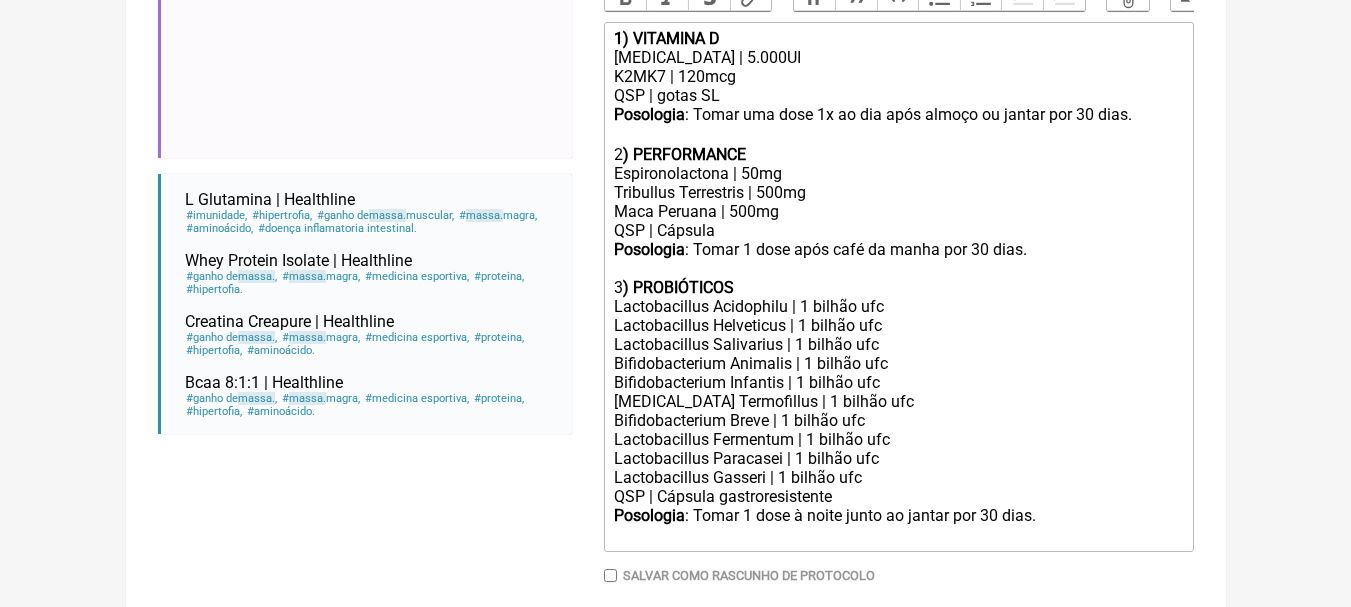 scroll, scrollTop: 746, scrollLeft: 0, axis: vertical 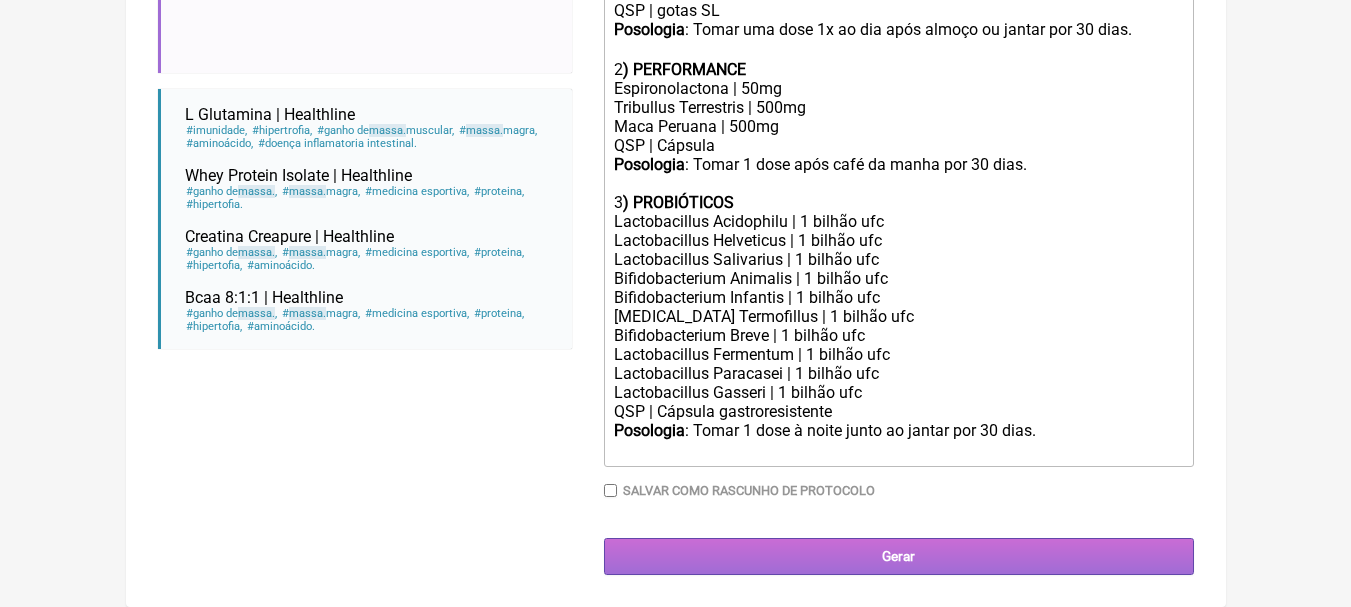 click on "Gerar" at bounding box center [899, 556] 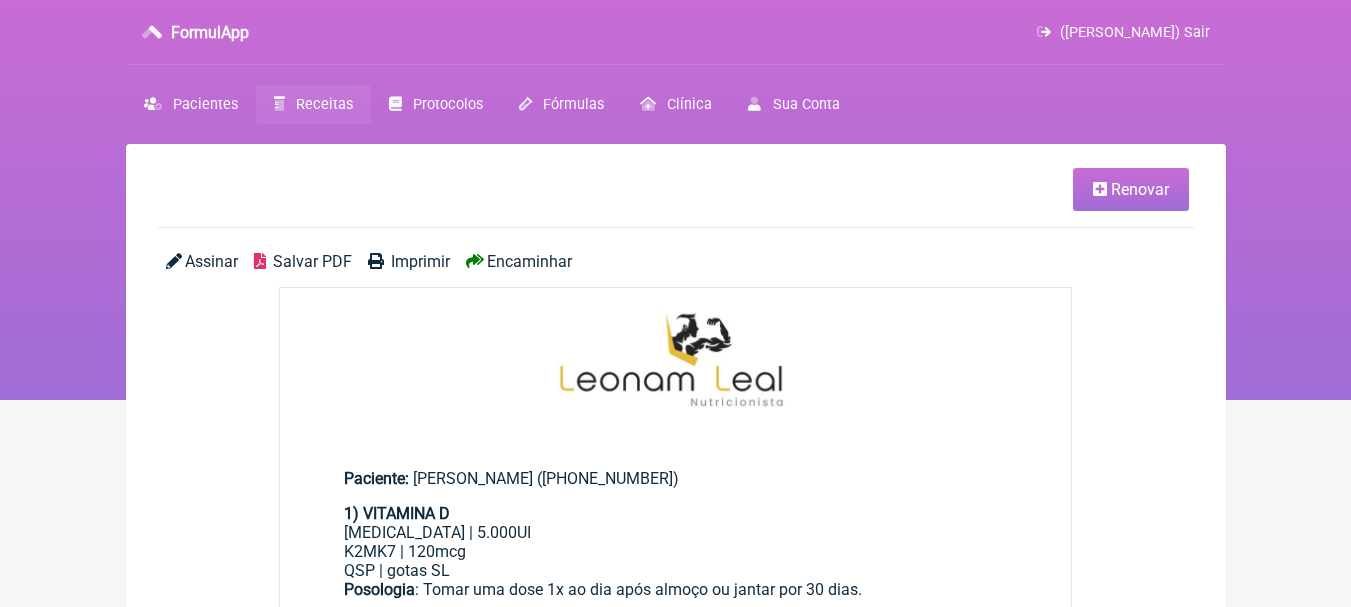 scroll, scrollTop: 0, scrollLeft: 0, axis: both 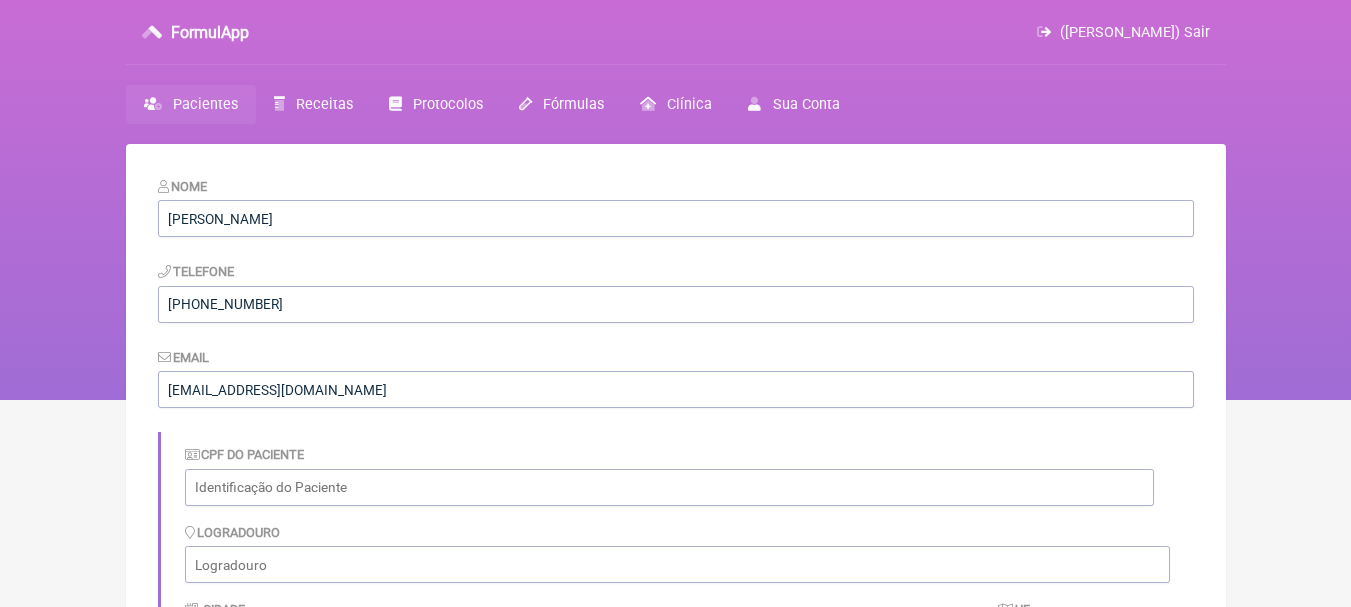 click on "Pacientes" at bounding box center (205, 104) 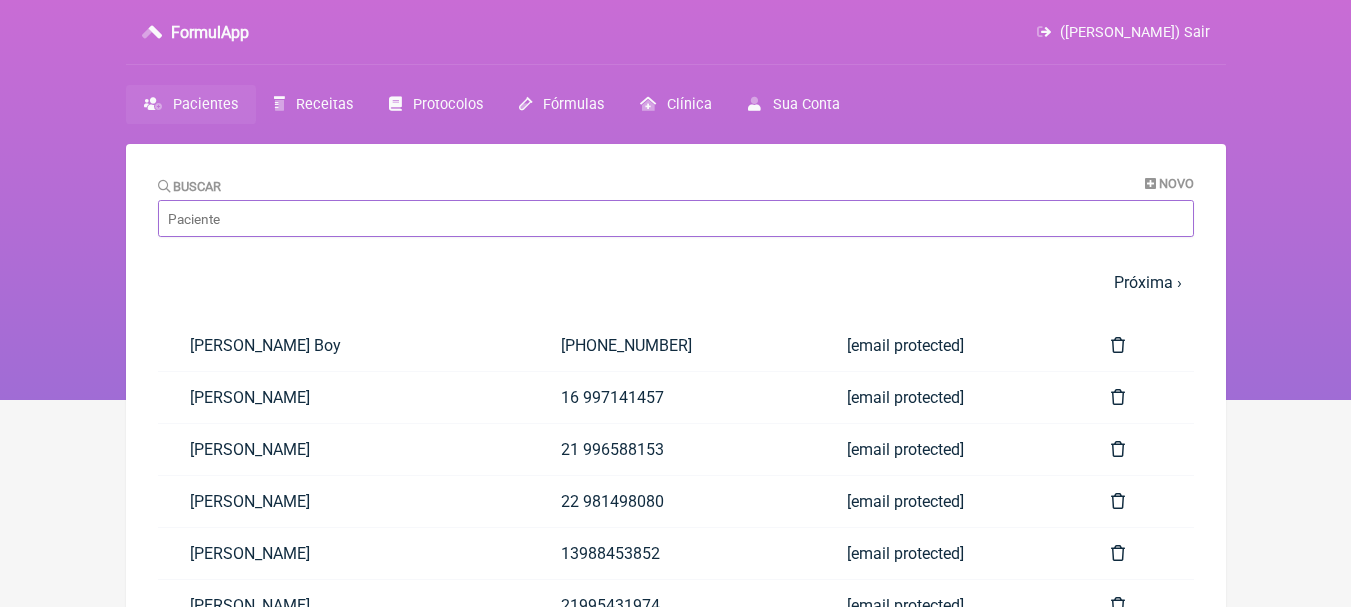 click on "Buscar" at bounding box center (676, 218) 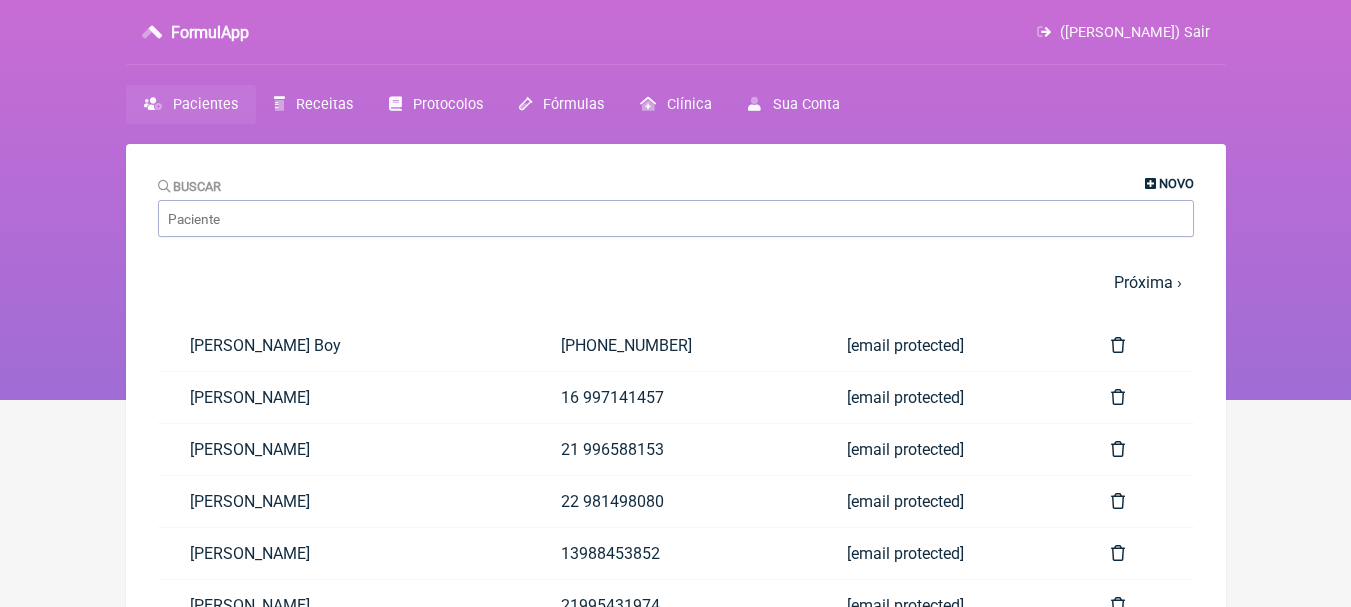 click on "Novo" at bounding box center (1176, 183) 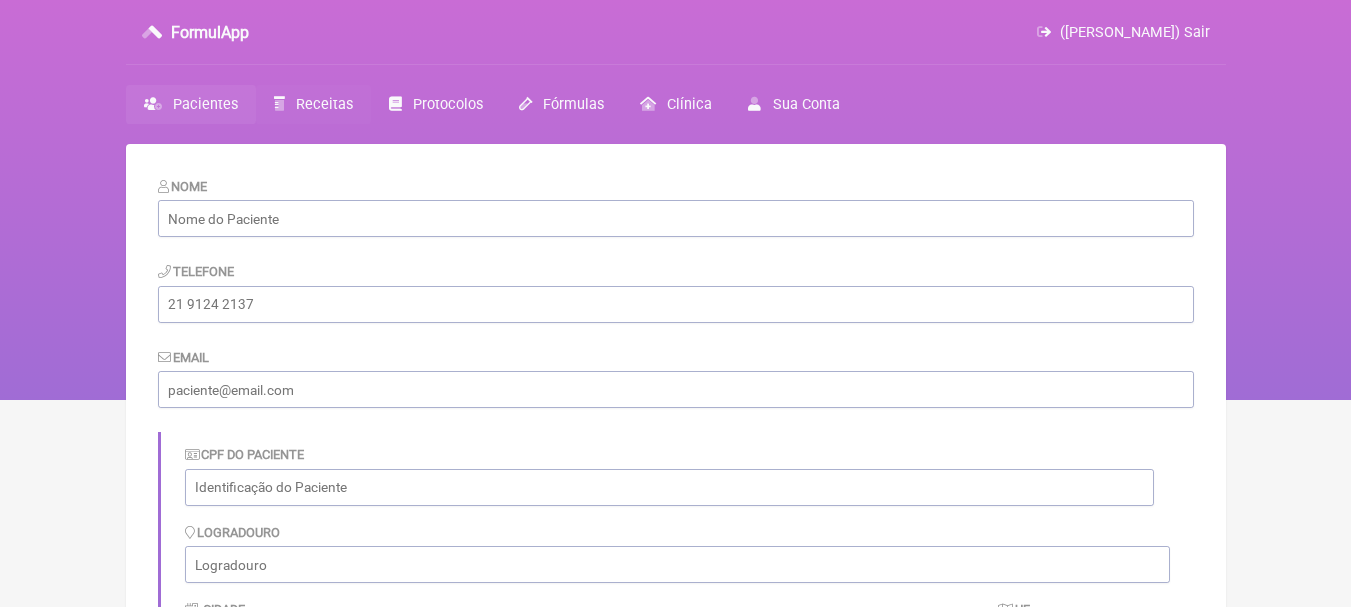 click on "Receitas" at bounding box center [313, 104] 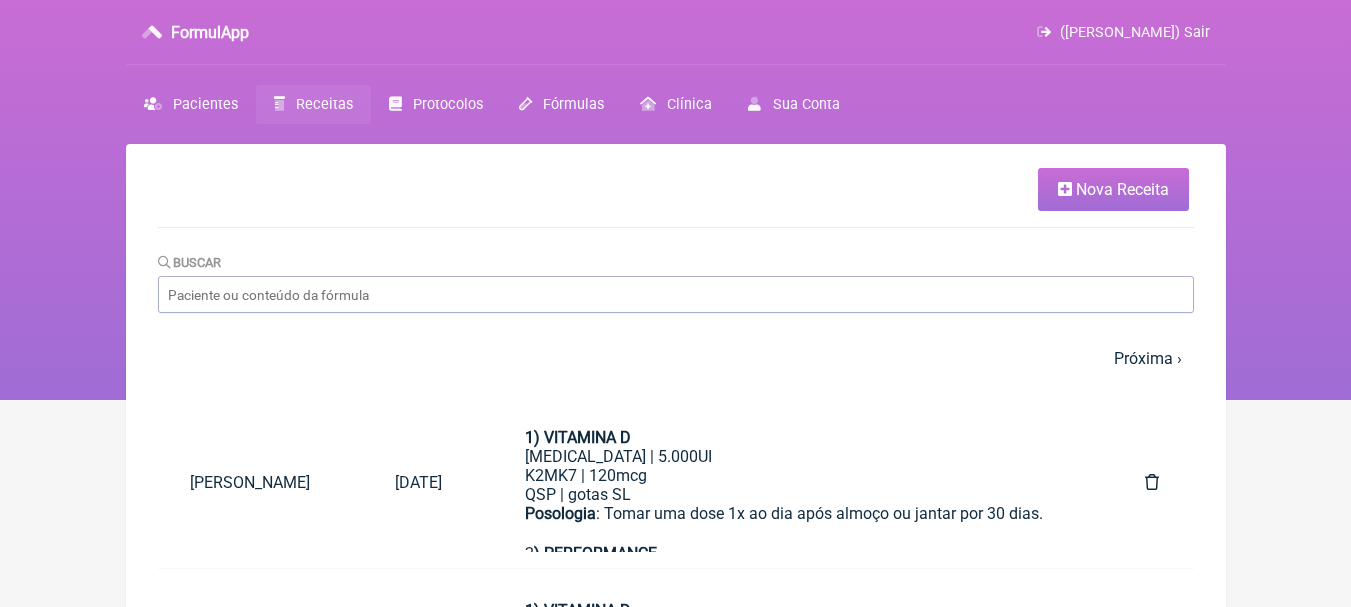 click on "Nova Receita" at bounding box center (1122, 189) 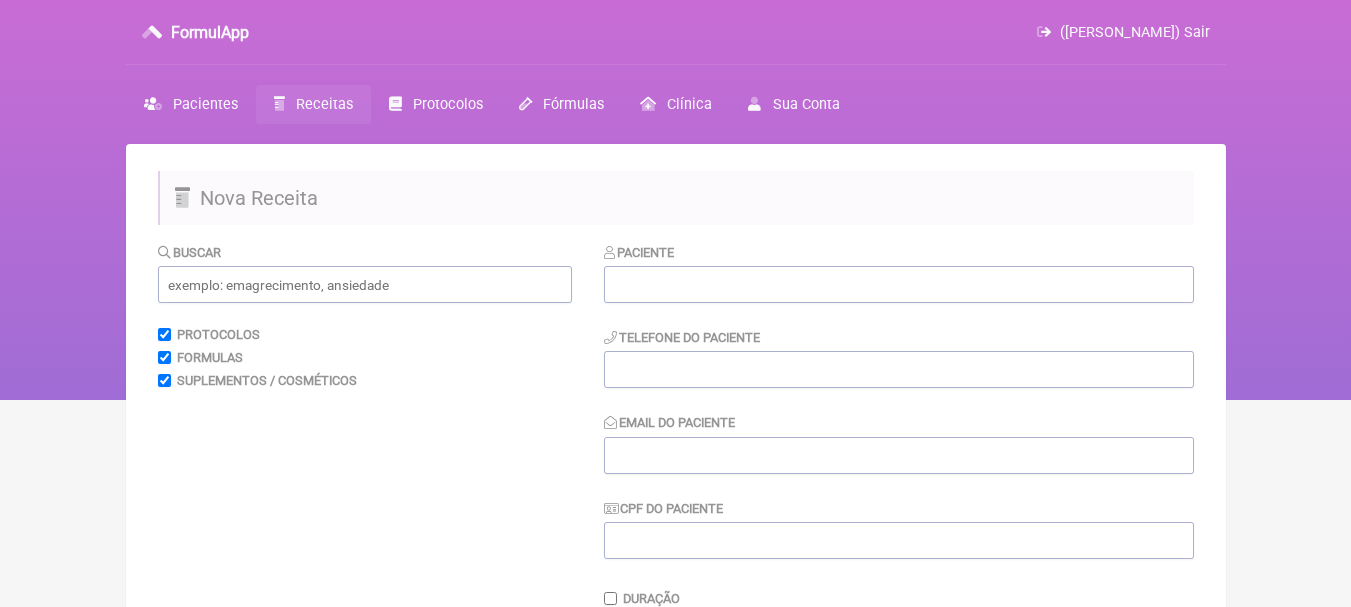 click on "Paciente Telefone do Paciente Email do Paciente CPF do Paciente" at bounding box center (899, 401) 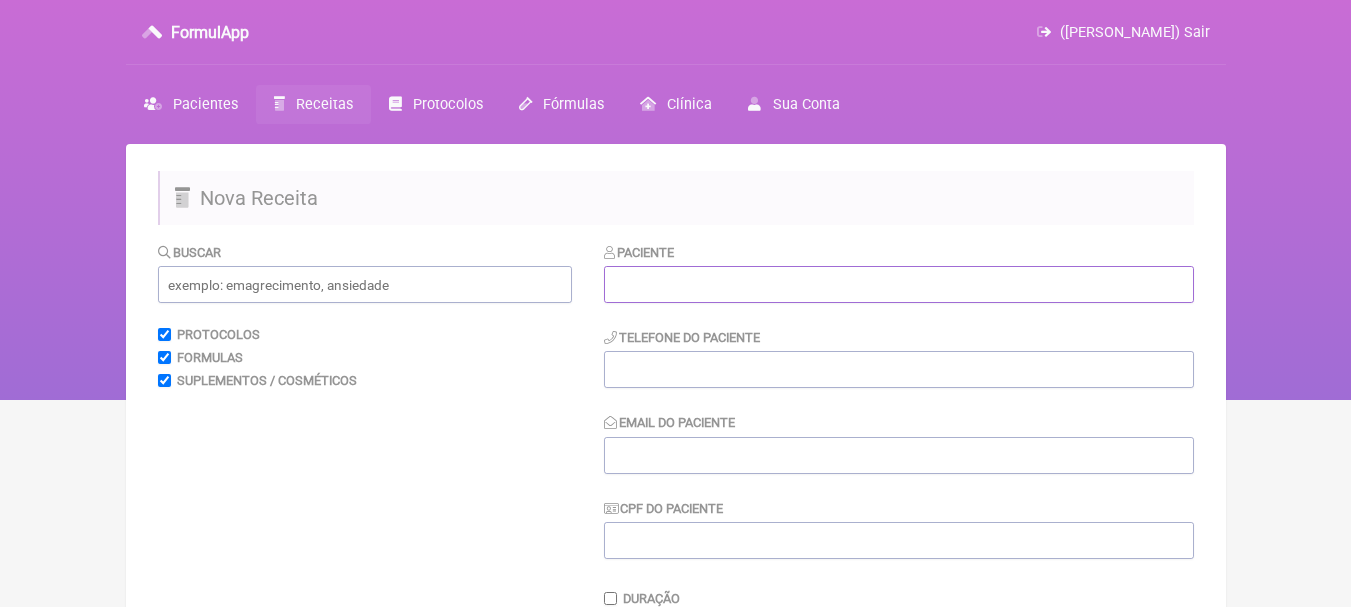click at bounding box center [899, 284] 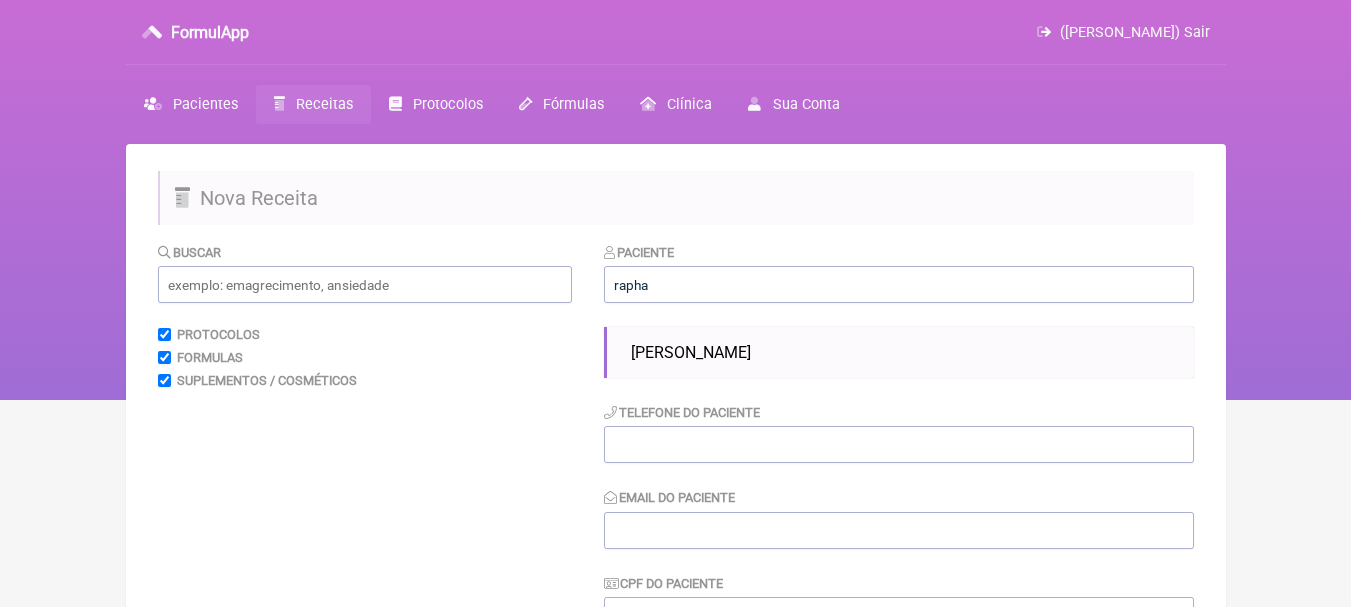 click on "[PERSON_NAME]" at bounding box center [899, 352] 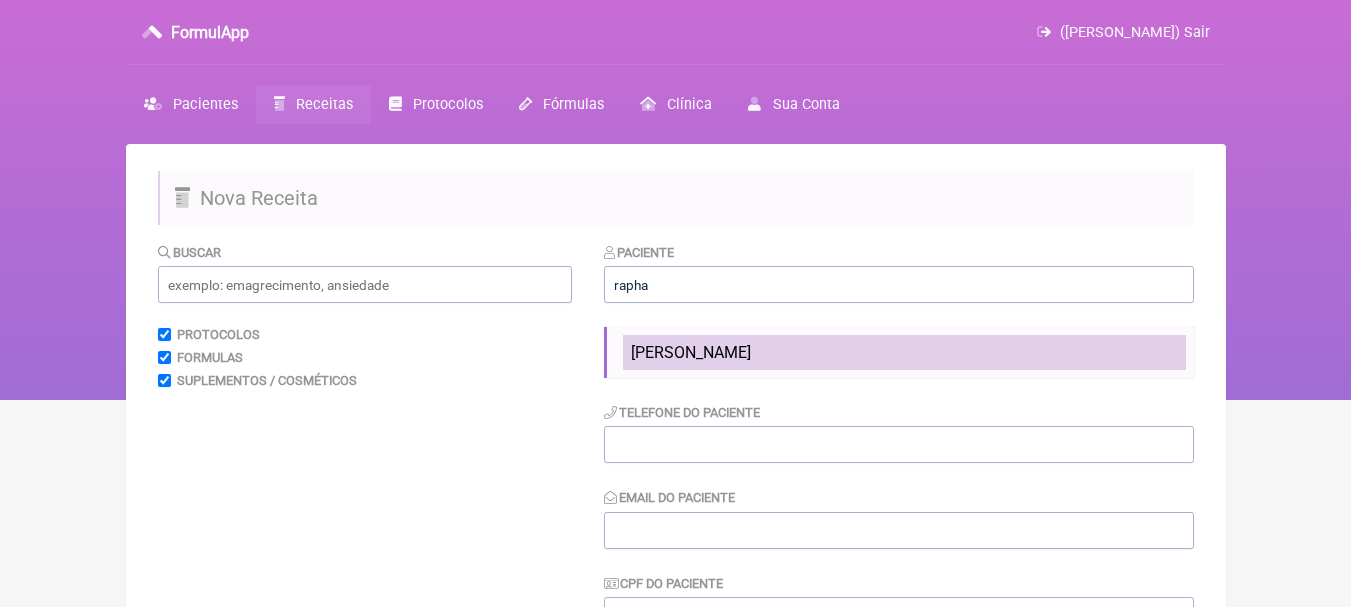 click on "[PERSON_NAME]" at bounding box center [904, 352] 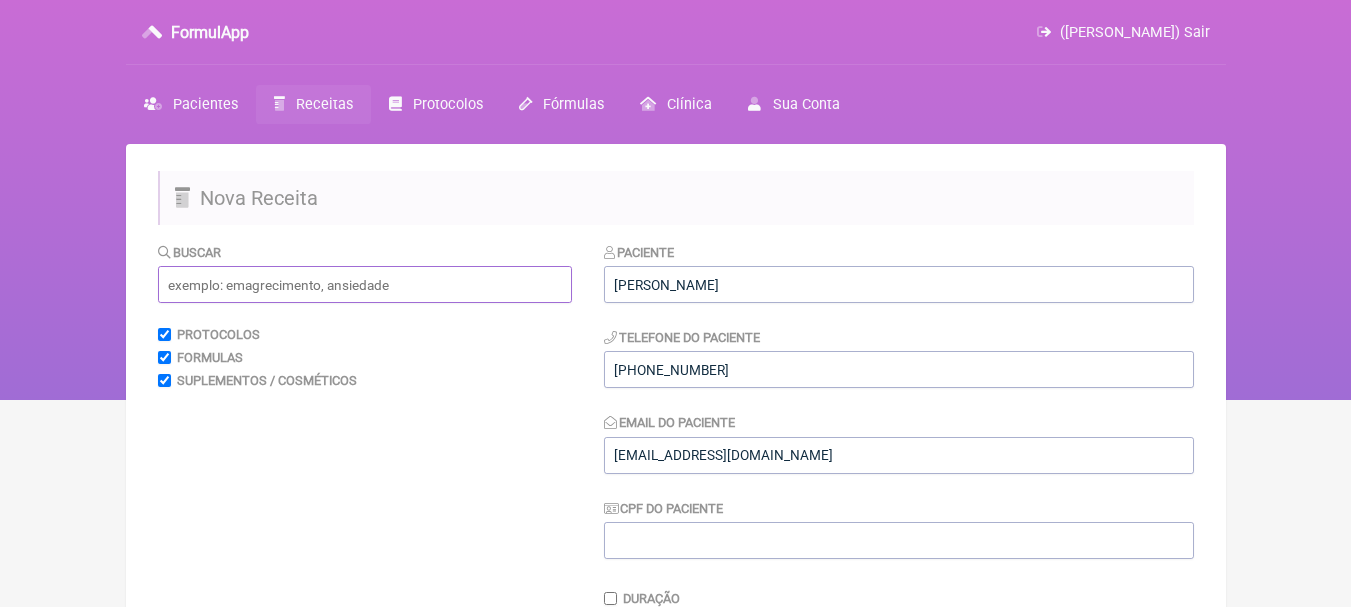 click at bounding box center (365, 284) 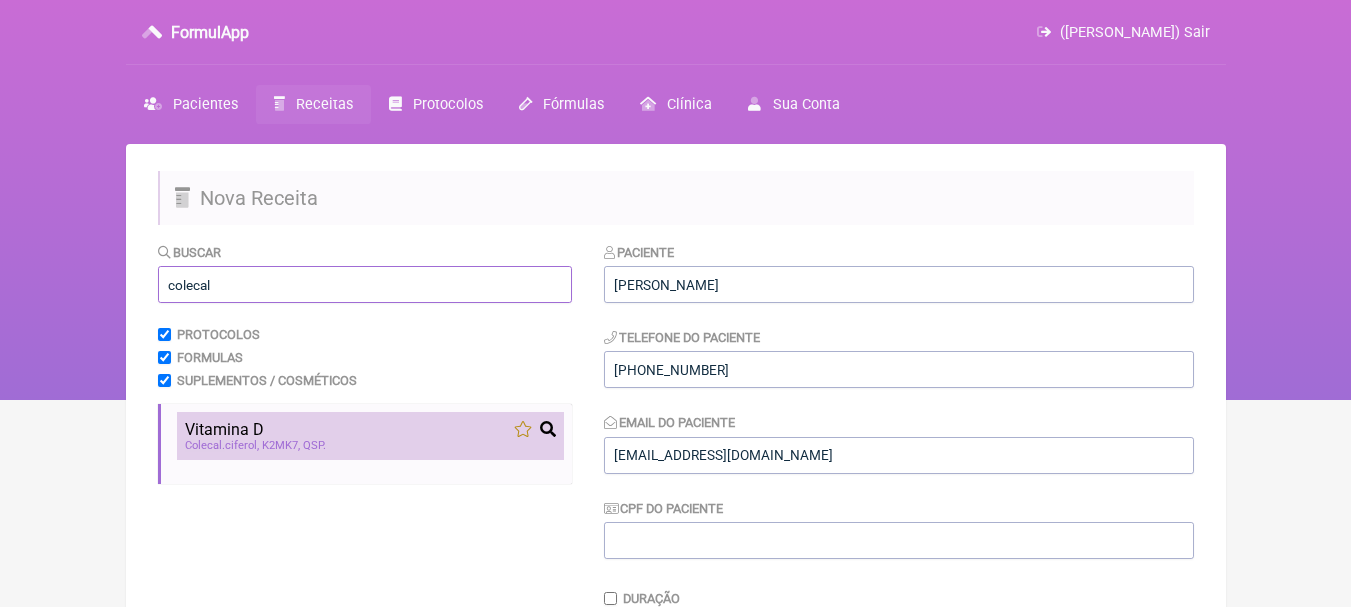 type on "colecal" 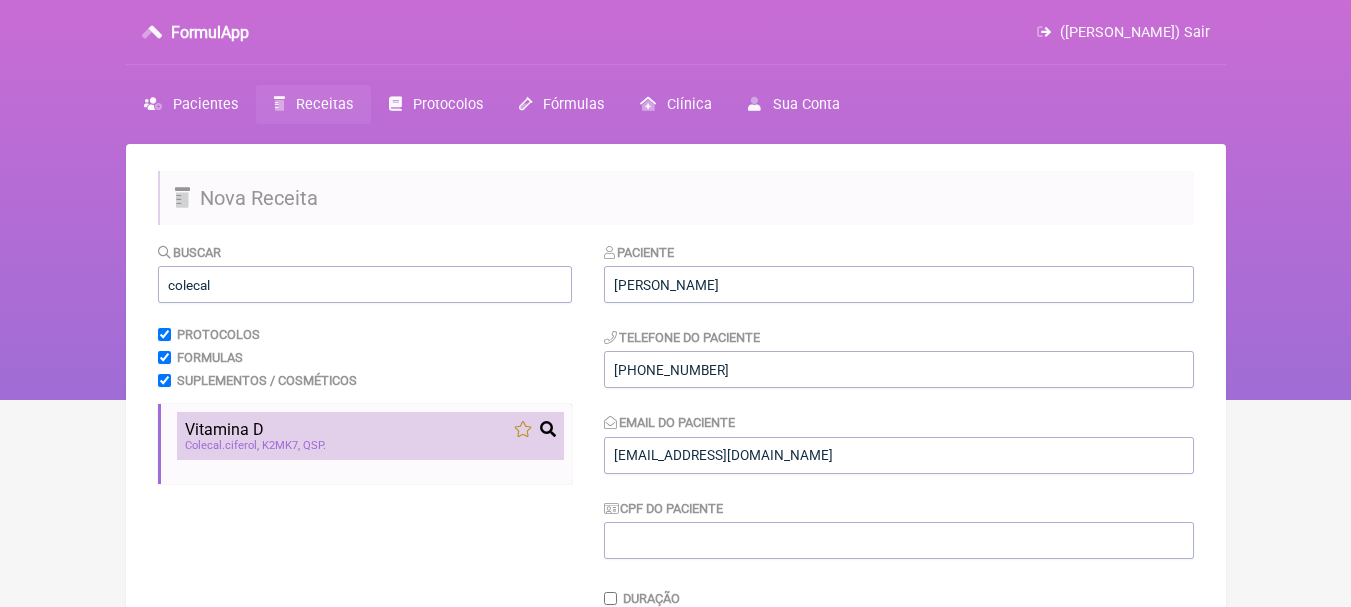 click on "Vitamina D" at bounding box center (370, 429) 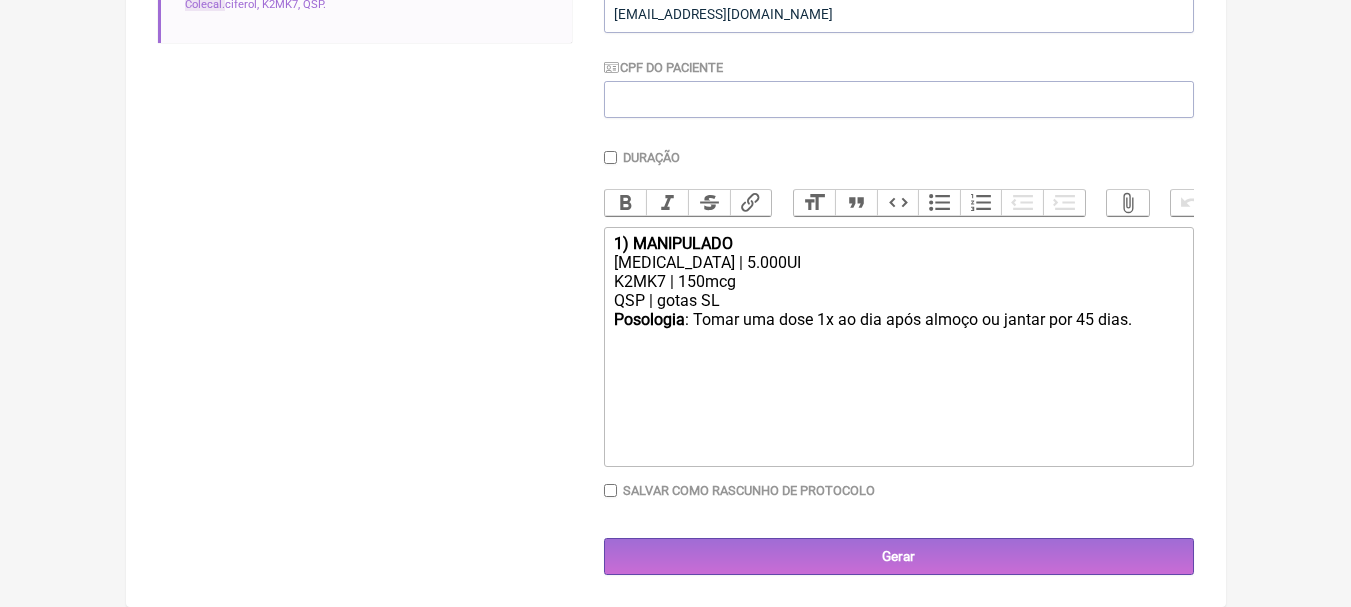 scroll, scrollTop: 456, scrollLeft: 0, axis: vertical 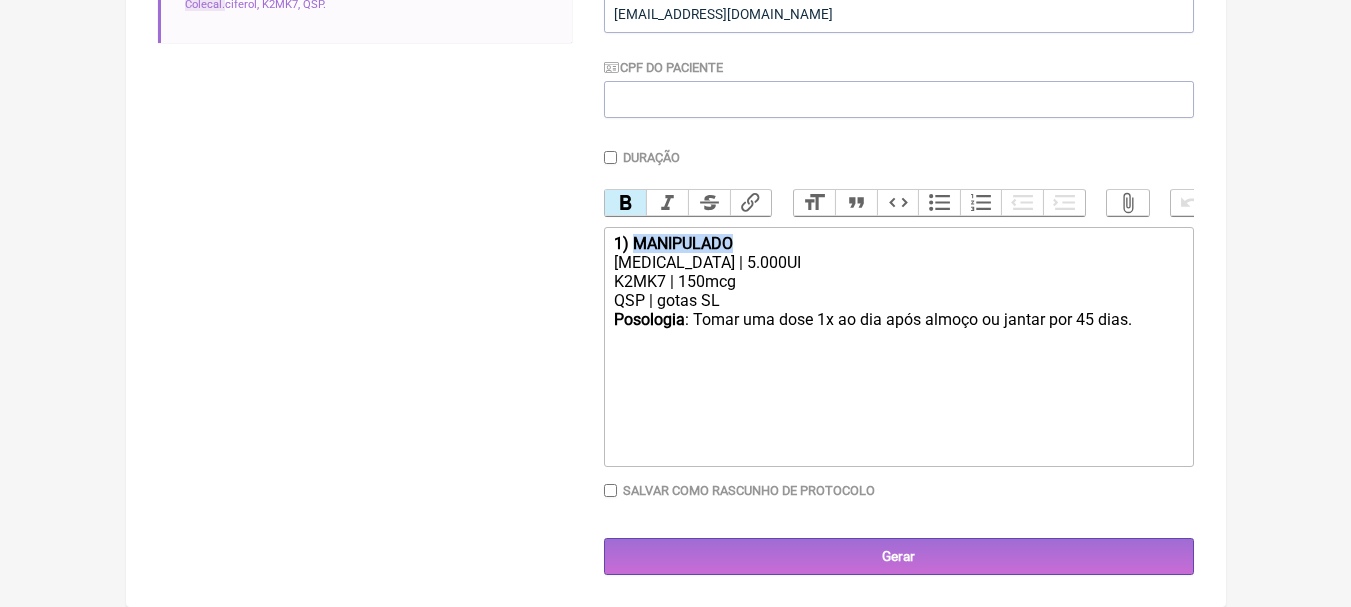 drag, startPoint x: 745, startPoint y: 240, endPoint x: 637, endPoint y: 240, distance: 108 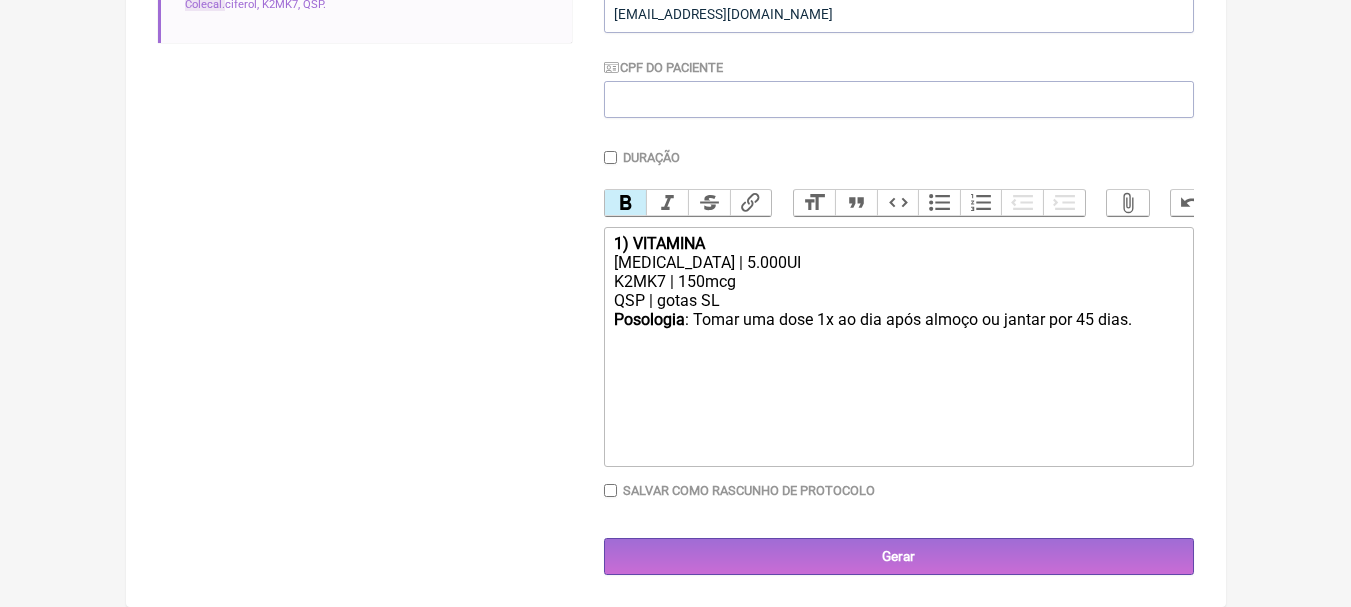 type on "<div><strong>1) VITAMINA D</strong></div><div>[MEDICAL_DATA] | 5.000UI</div><div>K2MK7 | 150mcg</div><div>QSP | gotas SL</div><div><strong>Posologia</strong>: Tomar uma dose 1x ao dia após almoço ou jantar por 45 dias. ㅤ<br><br></div>" 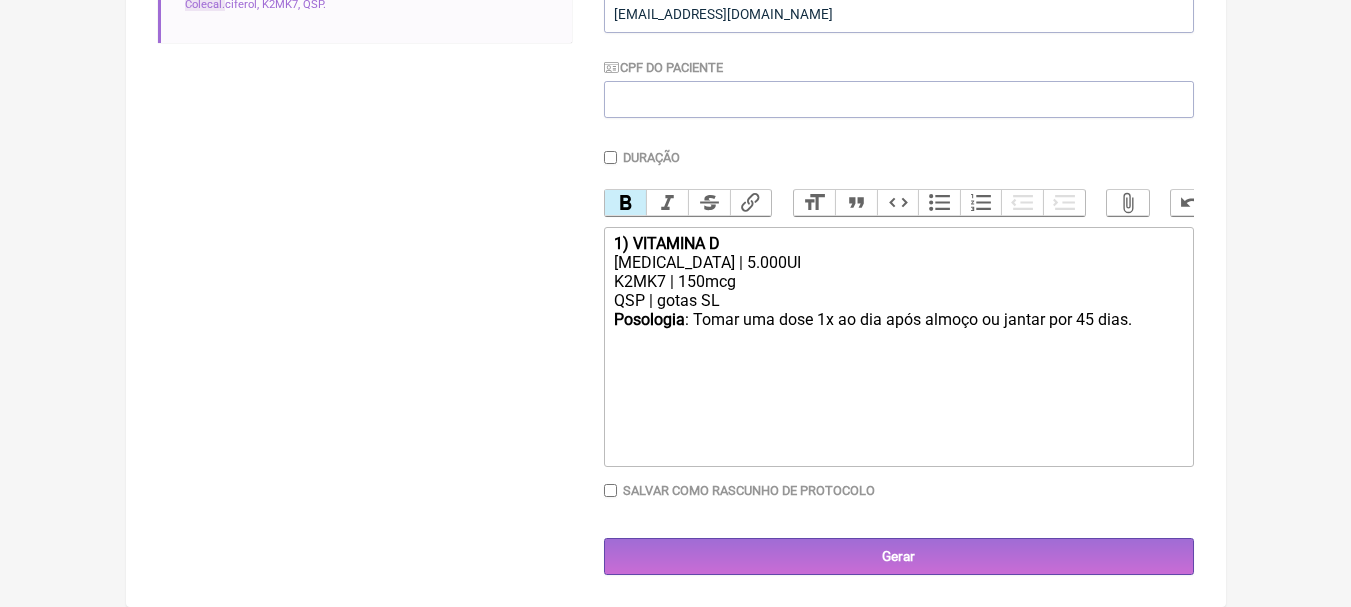 click on "[MEDICAL_DATA] | 5.000UI" 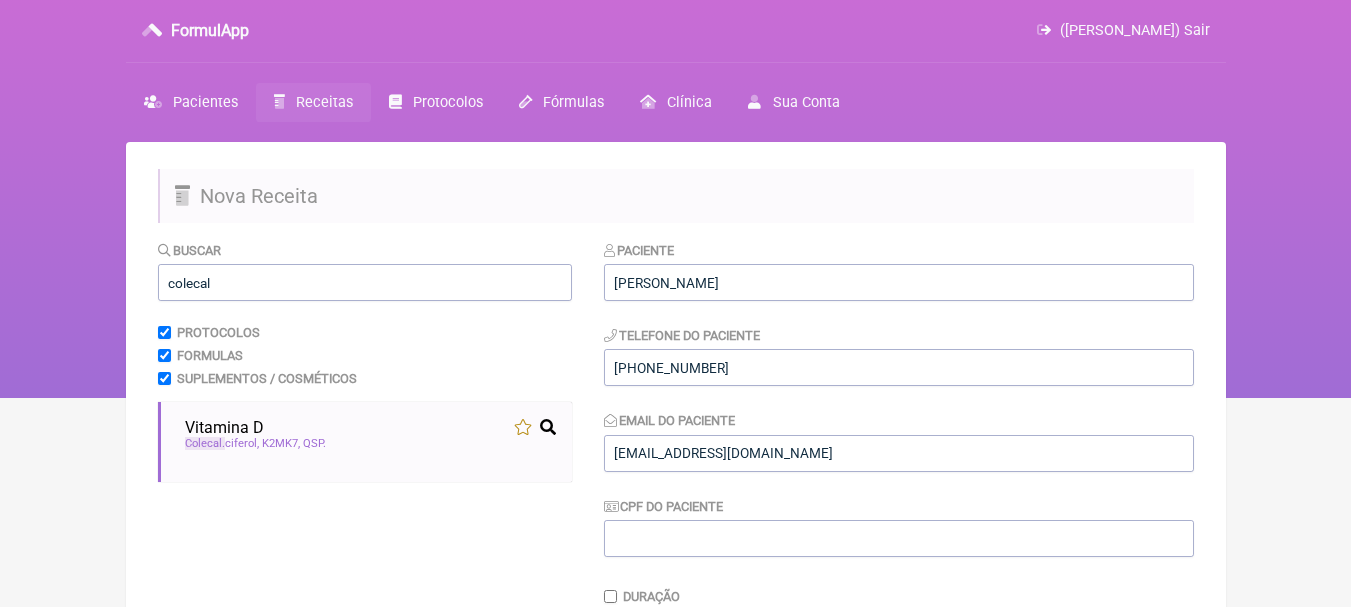 scroll, scrollTop: 0, scrollLeft: 0, axis: both 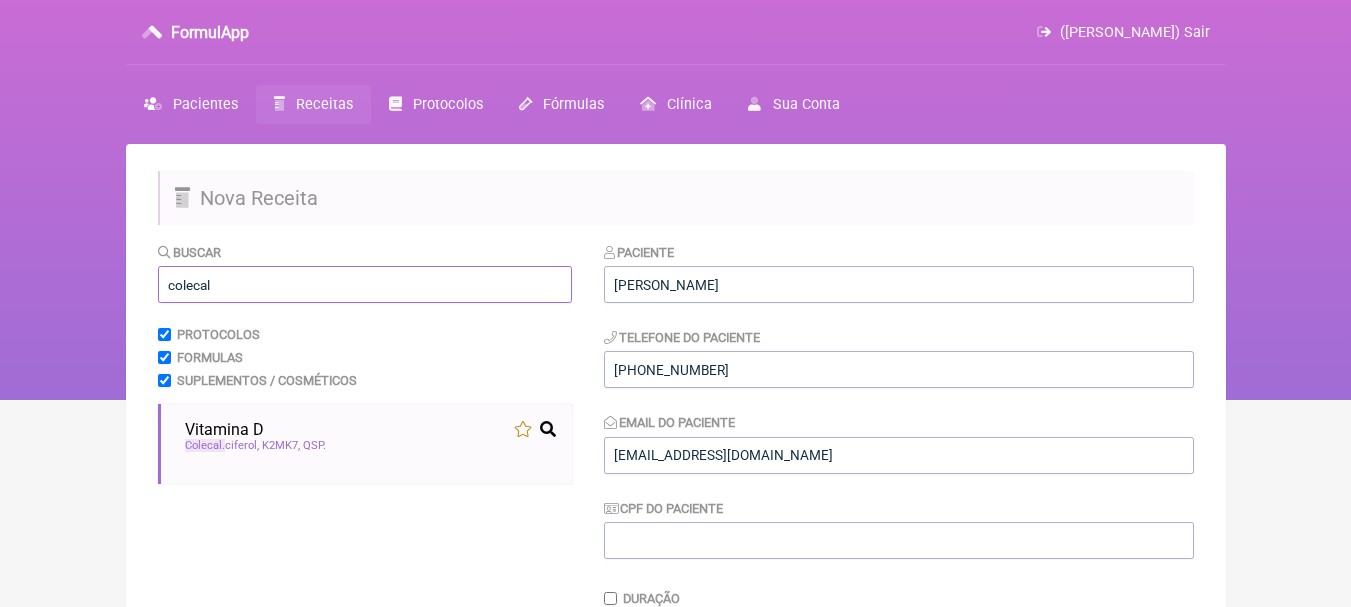 drag, startPoint x: 258, startPoint y: 289, endPoint x: 109, endPoint y: 266, distance: 150.76472 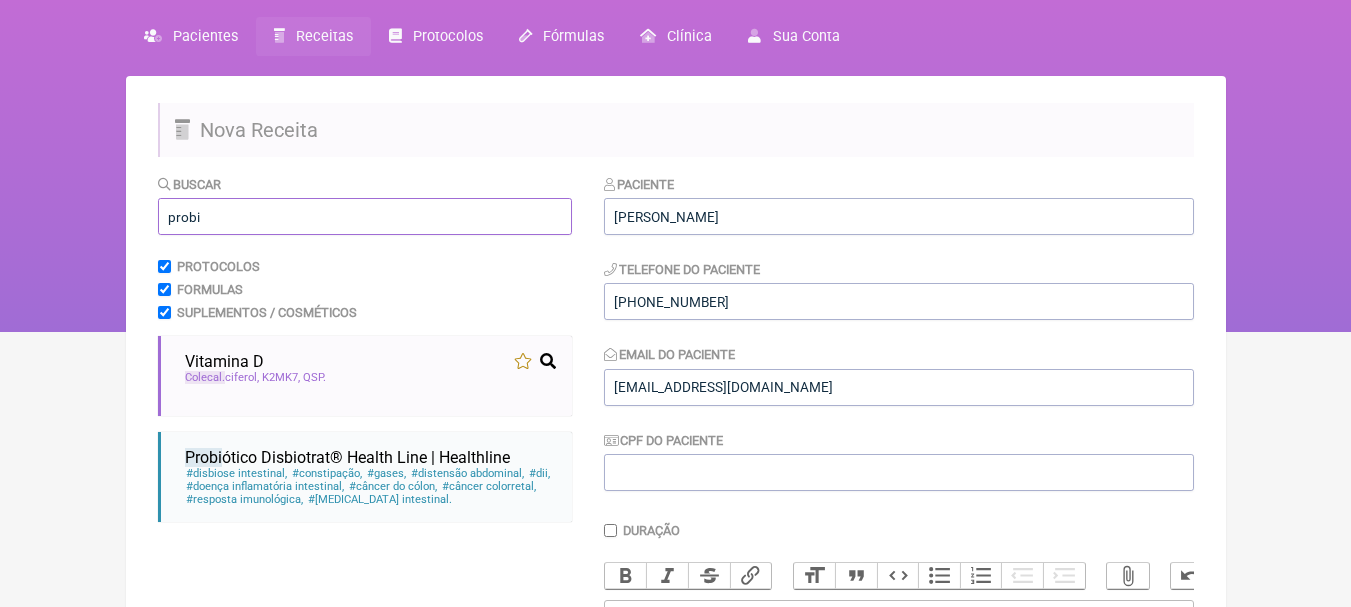scroll, scrollTop: 100, scrollLeft: 0, axis: vertical 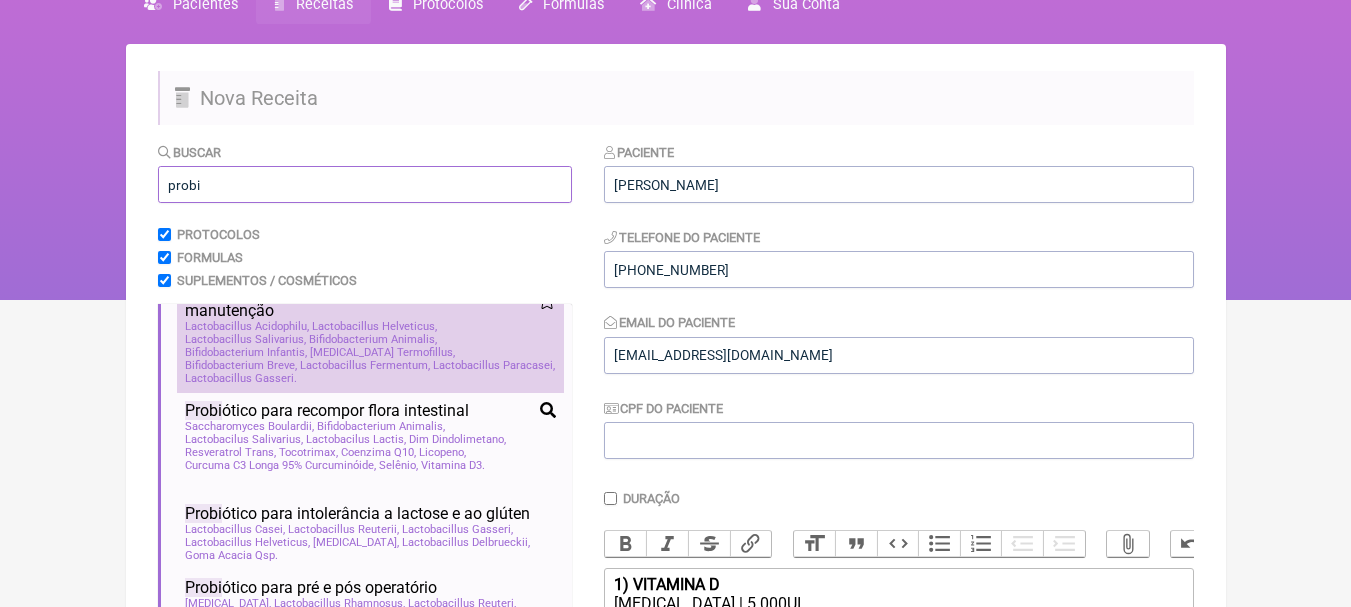type on "probi" 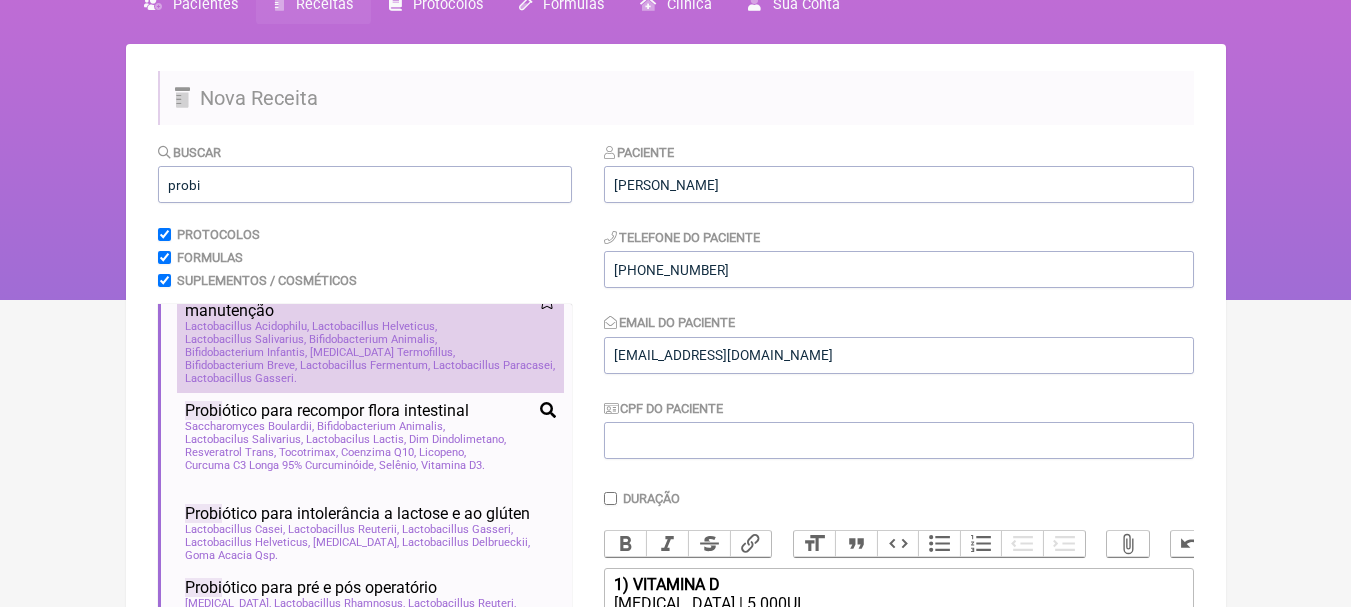 click on "Probi ótico para melhora da flora intestinal - manutenção" at bounding box center [361, 301] 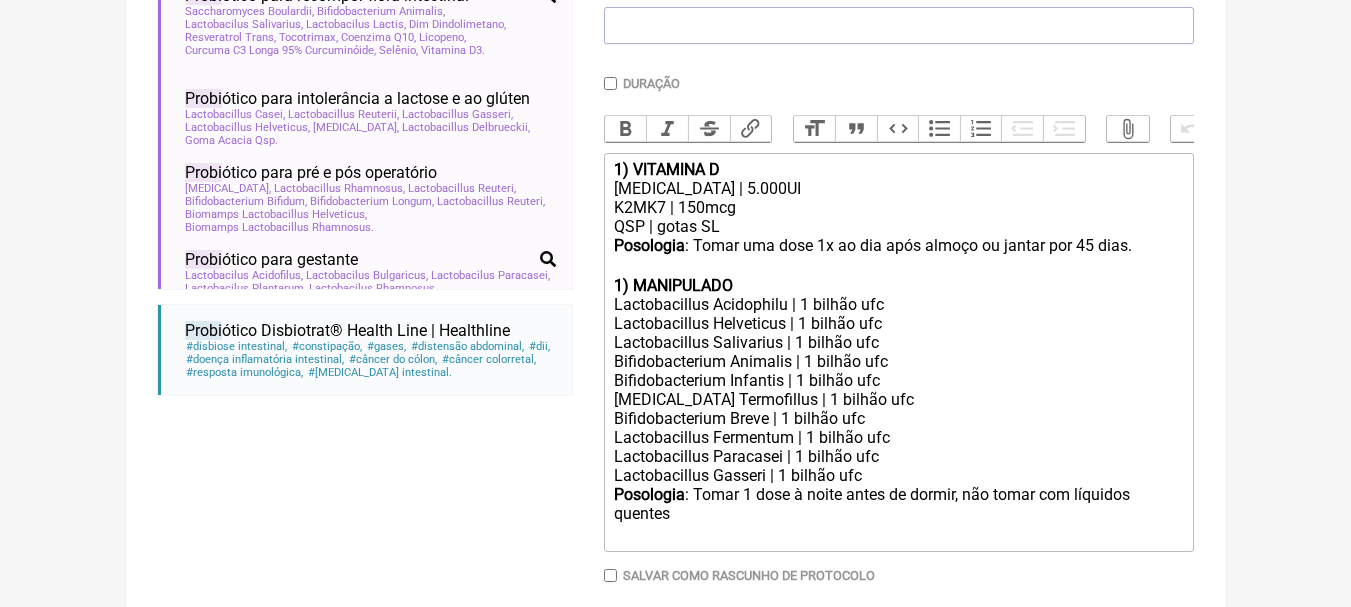 scroll, scrollTop: 615, scrollLeft: 0, axis: vertical 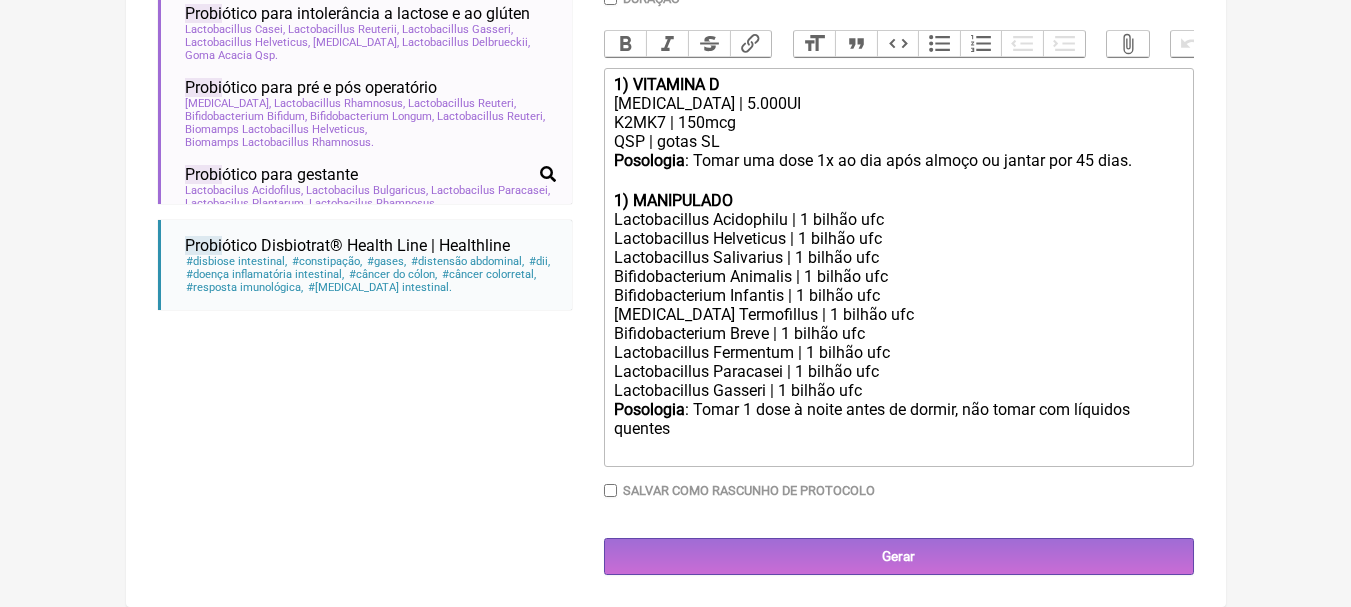 drag, startPoint x: 734, startPoint y: 141, endPoint x: 578, endPoint y: 154, distance: 156.54073 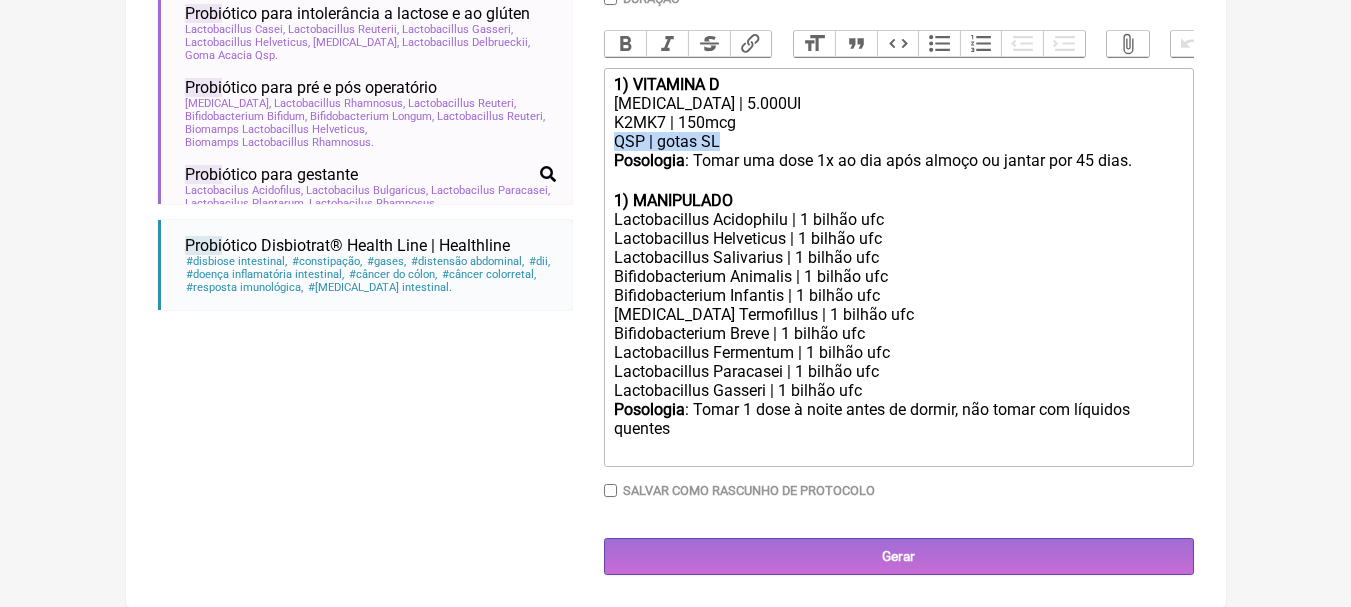 drag, startPoint x: 752, startPoint y: 138, endPoint x: 617, endPoint y: 135, distance: 135.03333 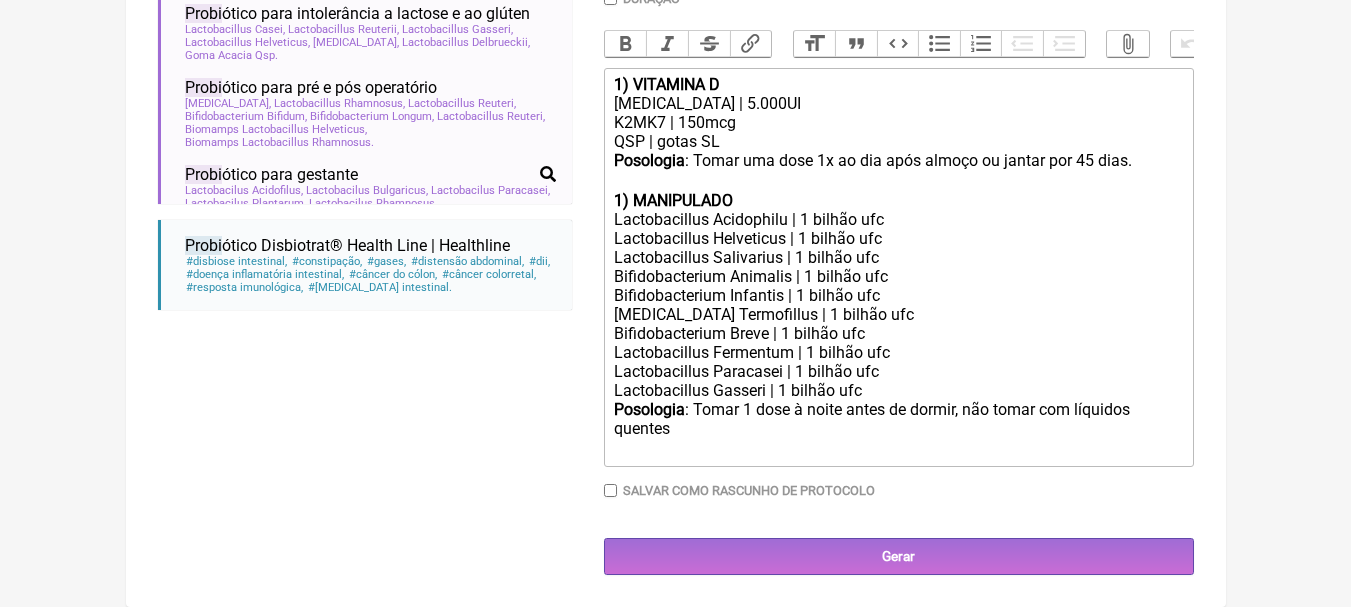 click on "Lactobacillus Gasseri | 1 bilhão ufc" 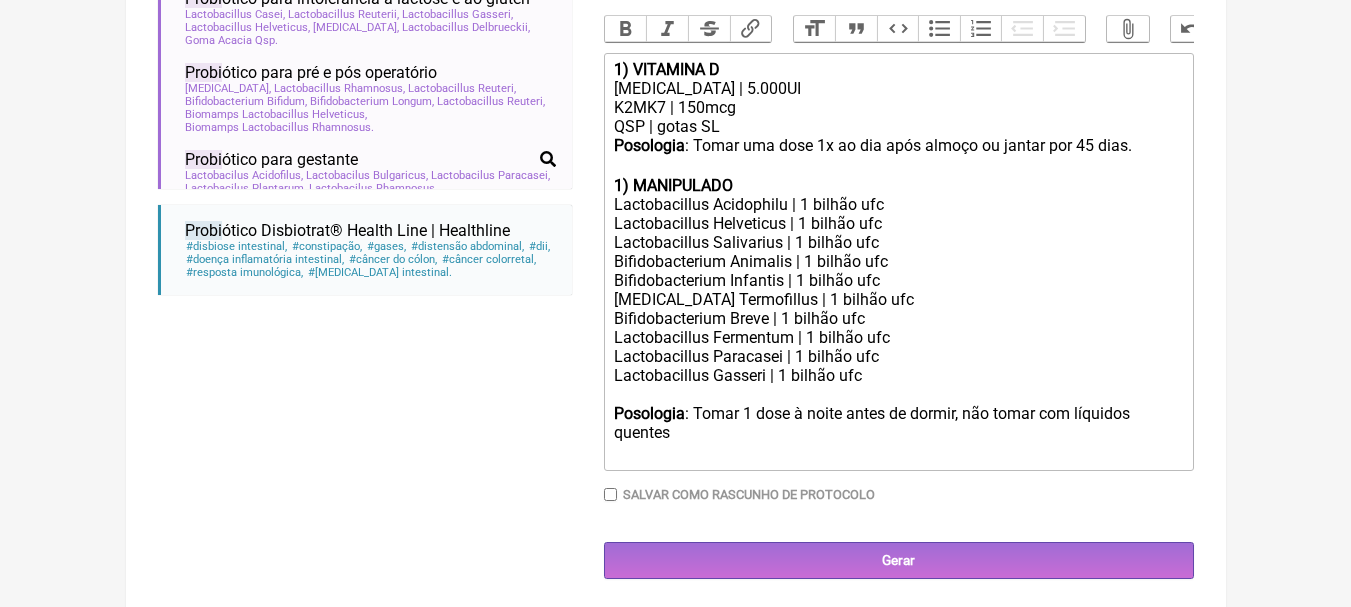 paste on "QSP | gotas SL" 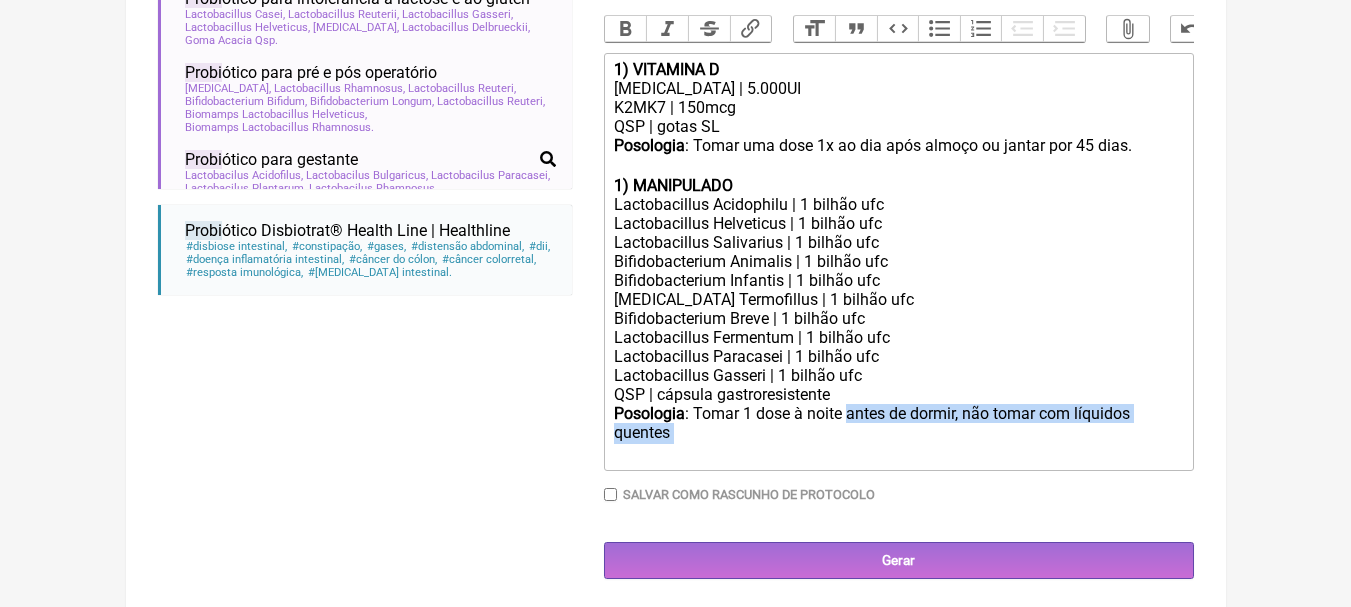 drag, startPoint x: 848, startPoint y: 423, endPoint x: 857, endPoint y: 443, distance: 21.931713 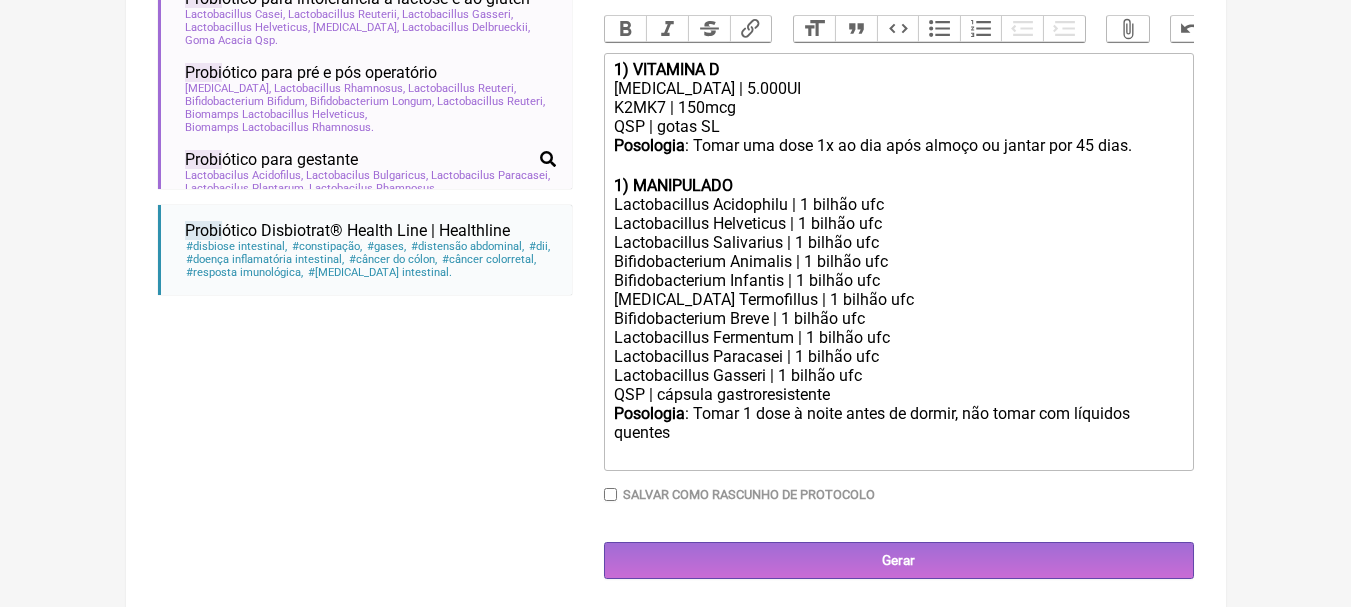 scroll, scrollTop: 613, scrollLeft: 0, axis: vertical 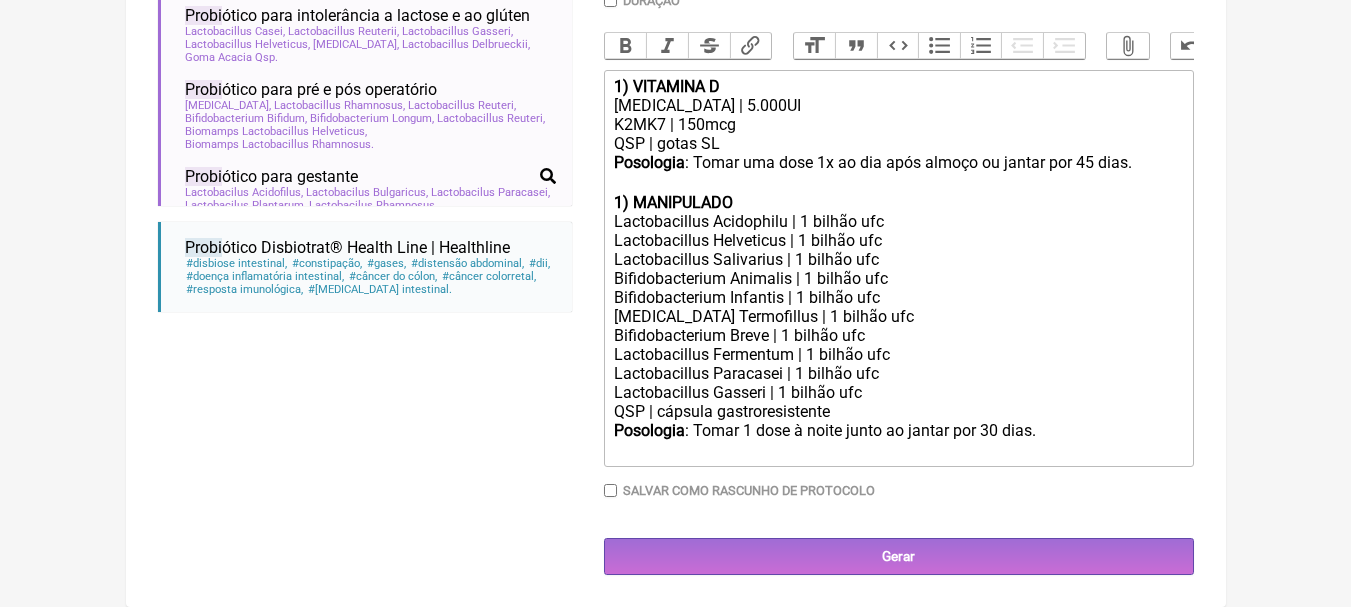 click on "Posologia : Tomar uma dose 1x ao dia após almoço ou jantar por 45 dias. ㅤ" 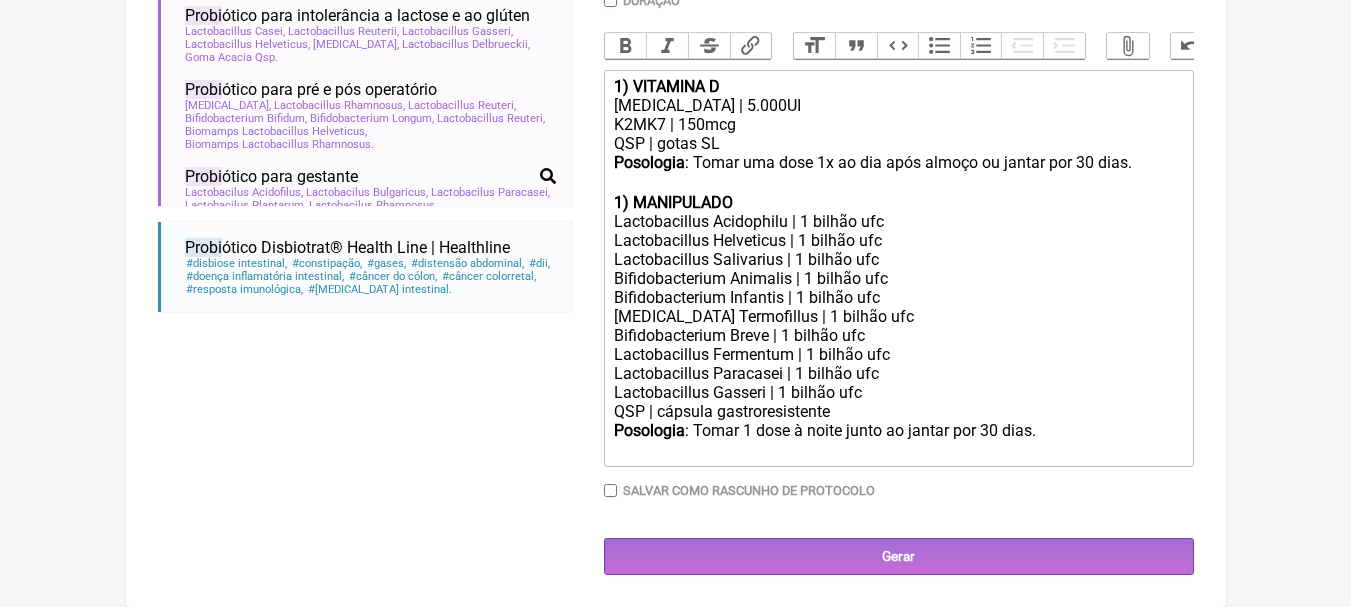 drag, startPoint x: 625, startPoint y: 205, endPoint x: 619, endPoint y: 157, distance: 48.373547 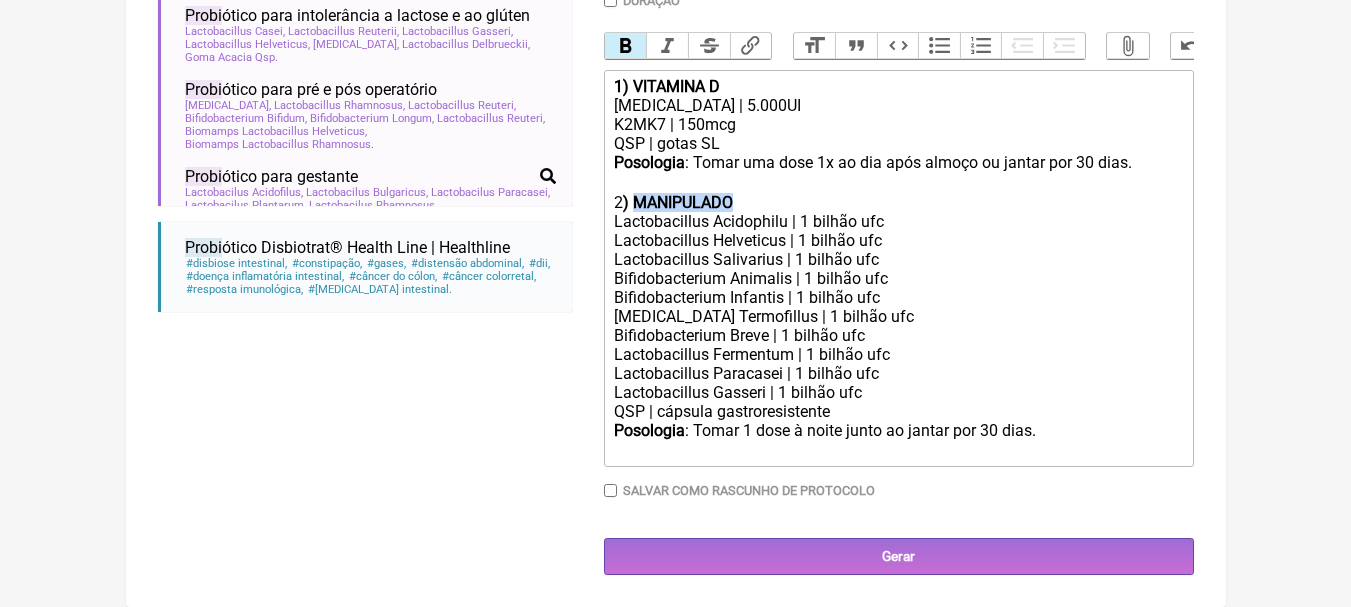 drag, startPoint x: 749, startPoint y: 196, endPoint x: 637, endPoint y: 203, distance: 112.21854 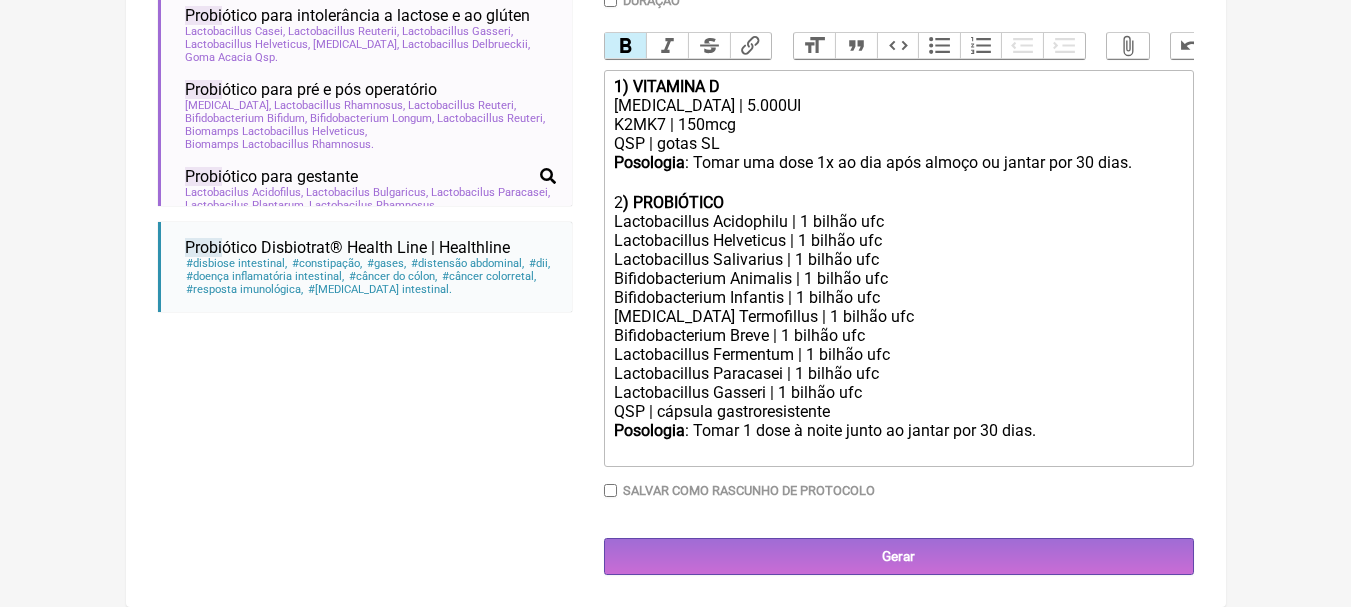 type on "<div><strong>1) VITAMINA D</strong></div><div>[MEDICAL_DATA] | 5.000UI</div><div>K2MK7 | 150mcg</div><div>QSP | gotas SL</div><div><strong>Posologia</strong>: Tomar uma dose 1x ao dia após almoço ou jantar por 30 dias. ㅤ<br><br></div><div>2<strong>) PROBIÓTICOS</strong></div><div>Lactobacillus Acidophilu | 1 bilhão ufc</div><div>Lactobacillus Helveticus | 1 bilhão ufc</div><div>Lactobacillus Salivarius | 1 bilhão ufc</div><div>Bifidobacterium Animalis | 1 bilhão ufc</div><div>Bifidobacterium Infantis | 1 bilhão ufc</div><div>[MEDICAL_DATA] Termofillus | 1 bilhão ufc</div><div>Bifidobacterium Breve | 1 bilhão ufc</div><div>Lactobacillus Fermentum | 1 bilhão ufc</div><div>Lactobacillus Paracasei | 1 bilhão ufc</div><div>Lactobacillus Gasseri | 1 bilhão ufc<br>QSP | cápsula gastroresistente</div><div><strong>Posologia</strong>: Tomar 1 dose à noite junto ao jantar por 30 dias.<br><br></div>" 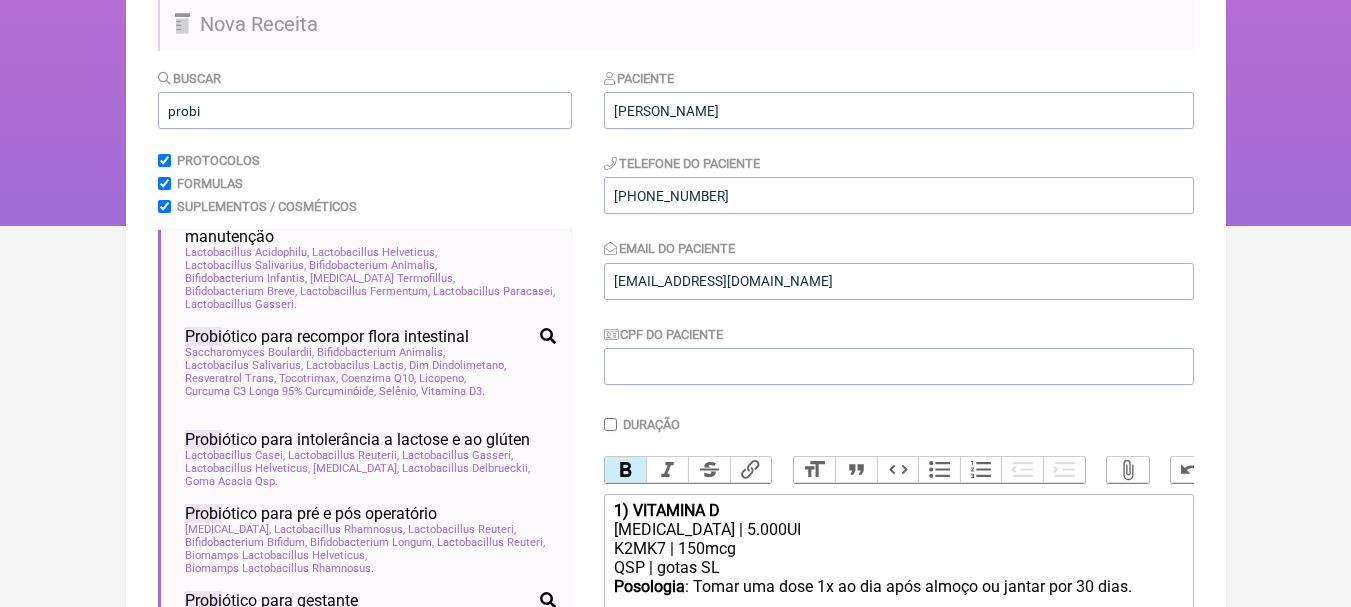 scroll, scrollTop: 13, scrollLeft: 0, axis: vertical 